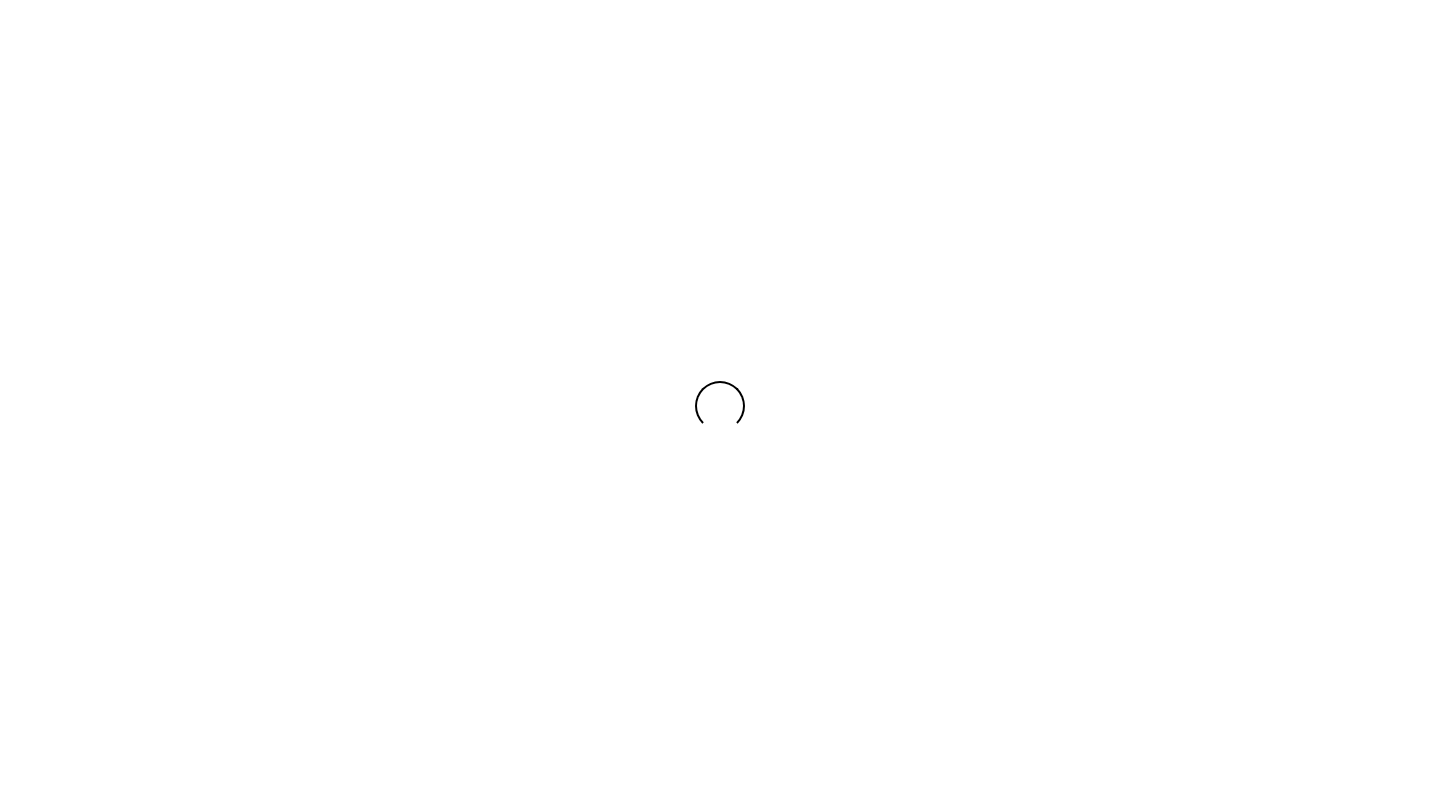 scroll, scrollTop: 0, scrollLeft: 0, axis: both 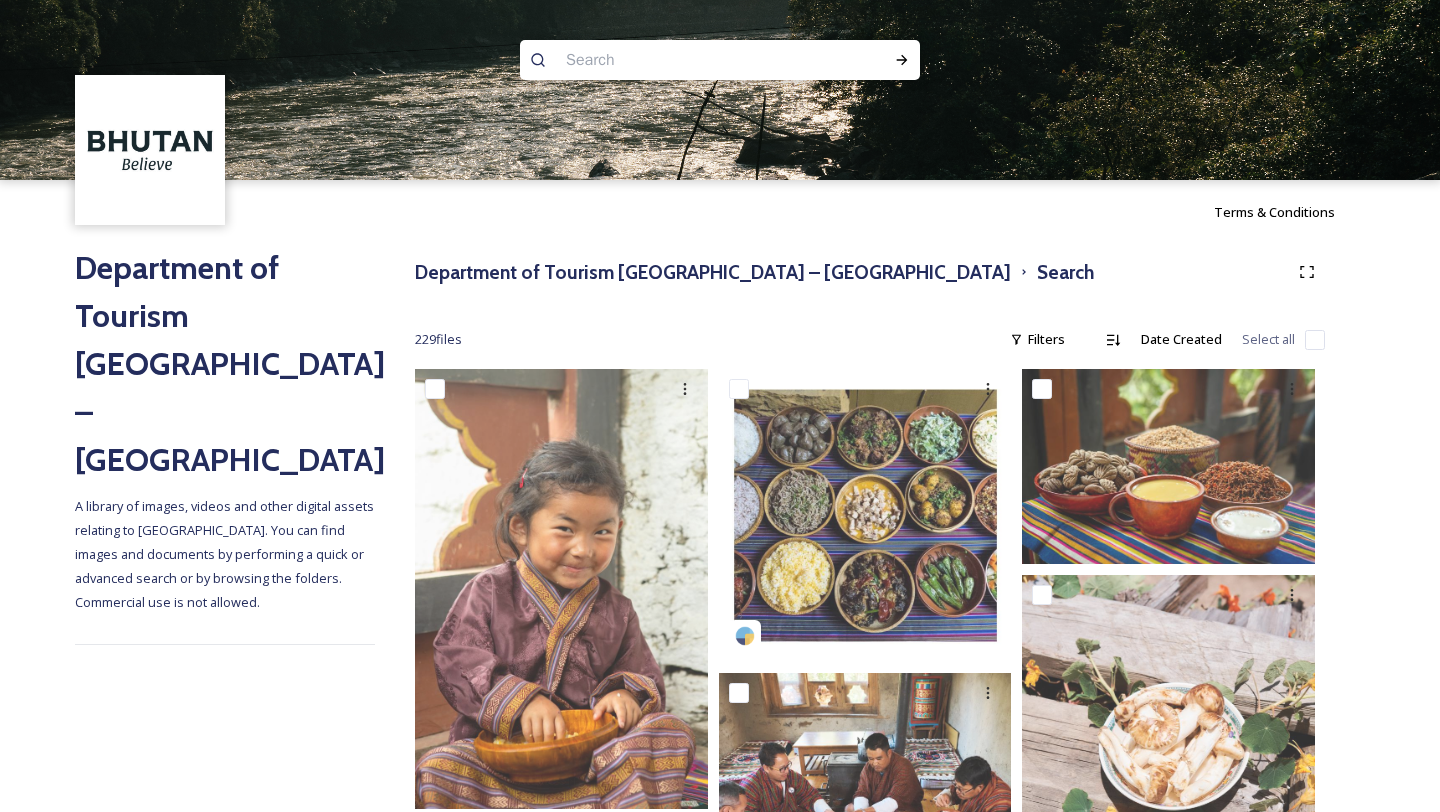 click at bounding box center [681, 60] 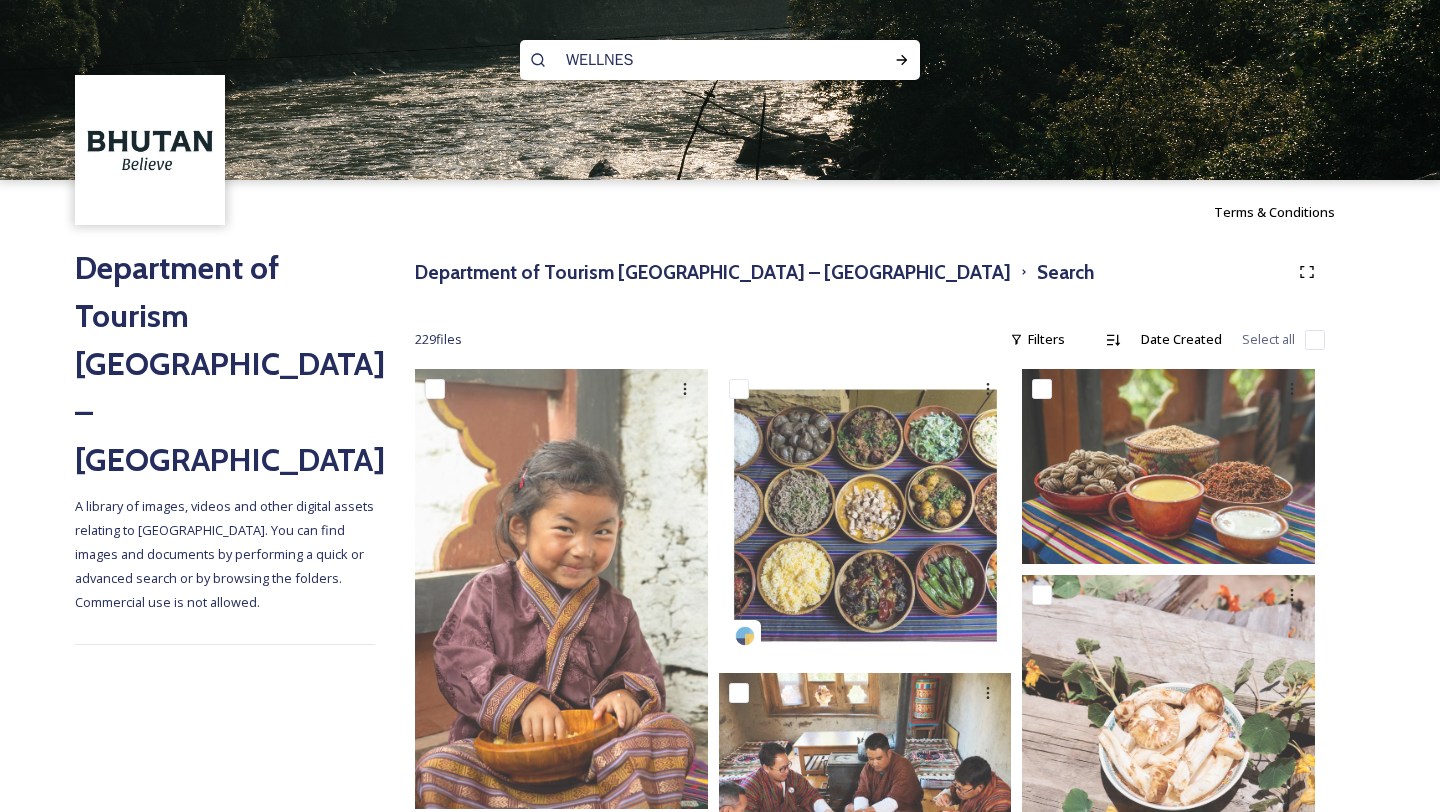 type on "WELLNESS" 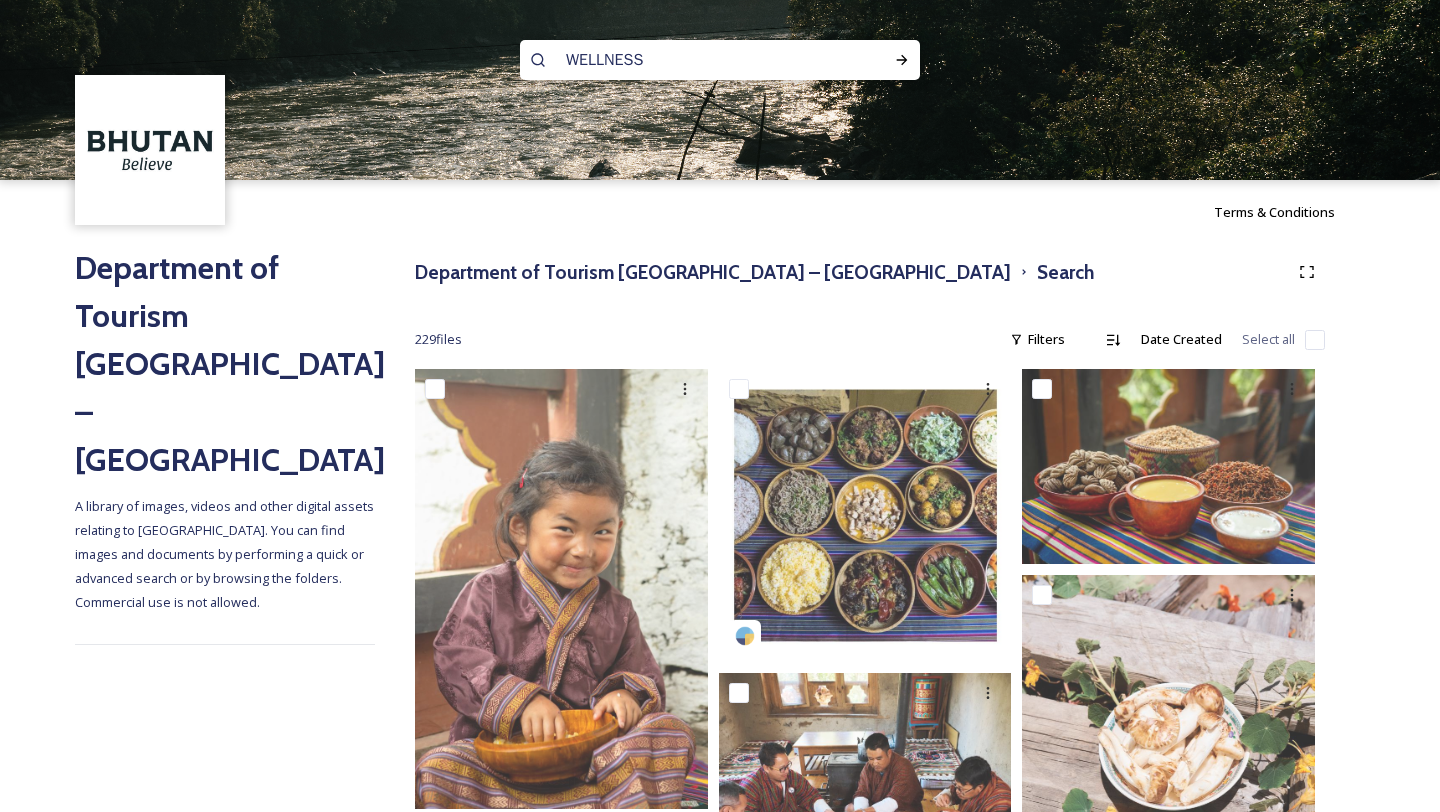 type 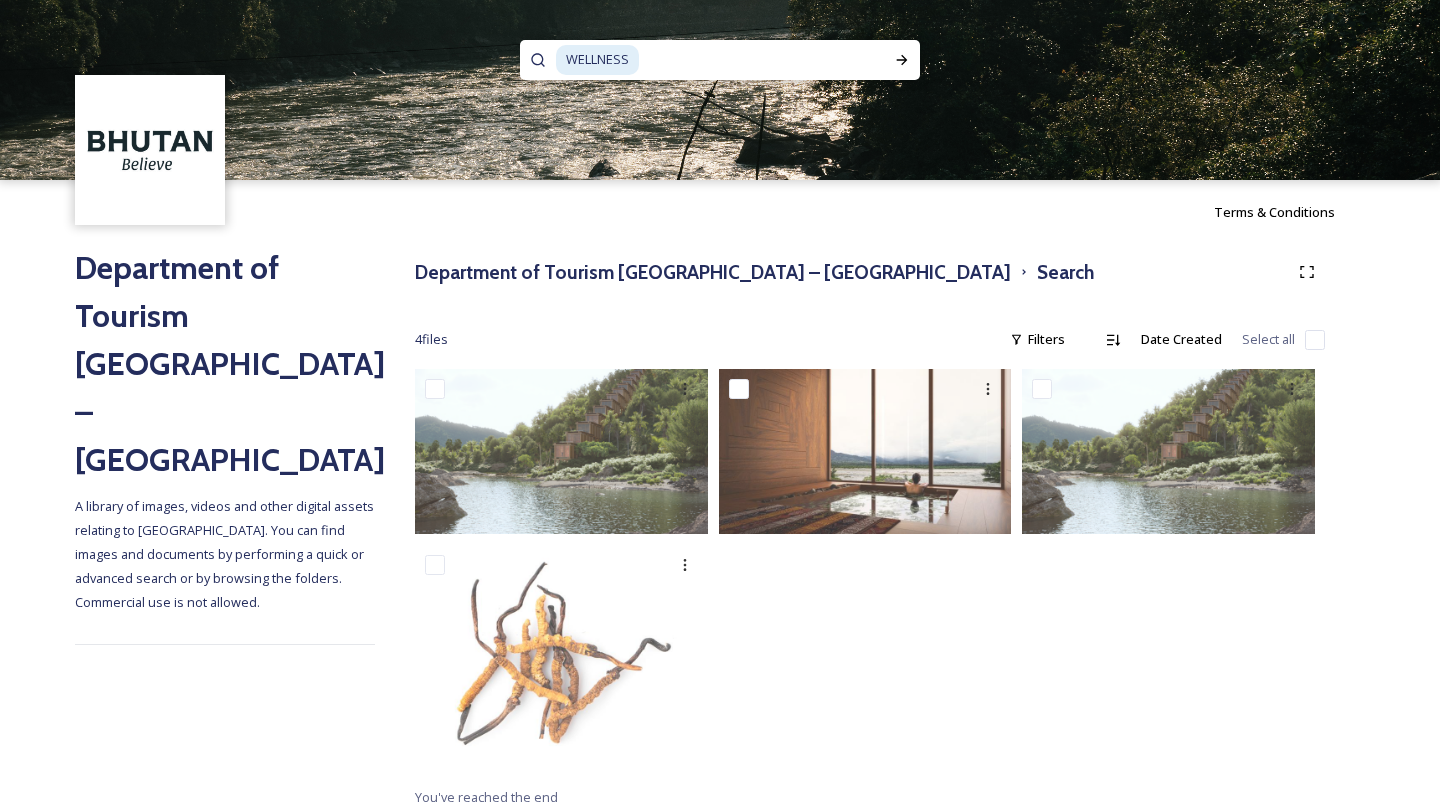 click on "WELLNESS" at bounding box center (597, 59) 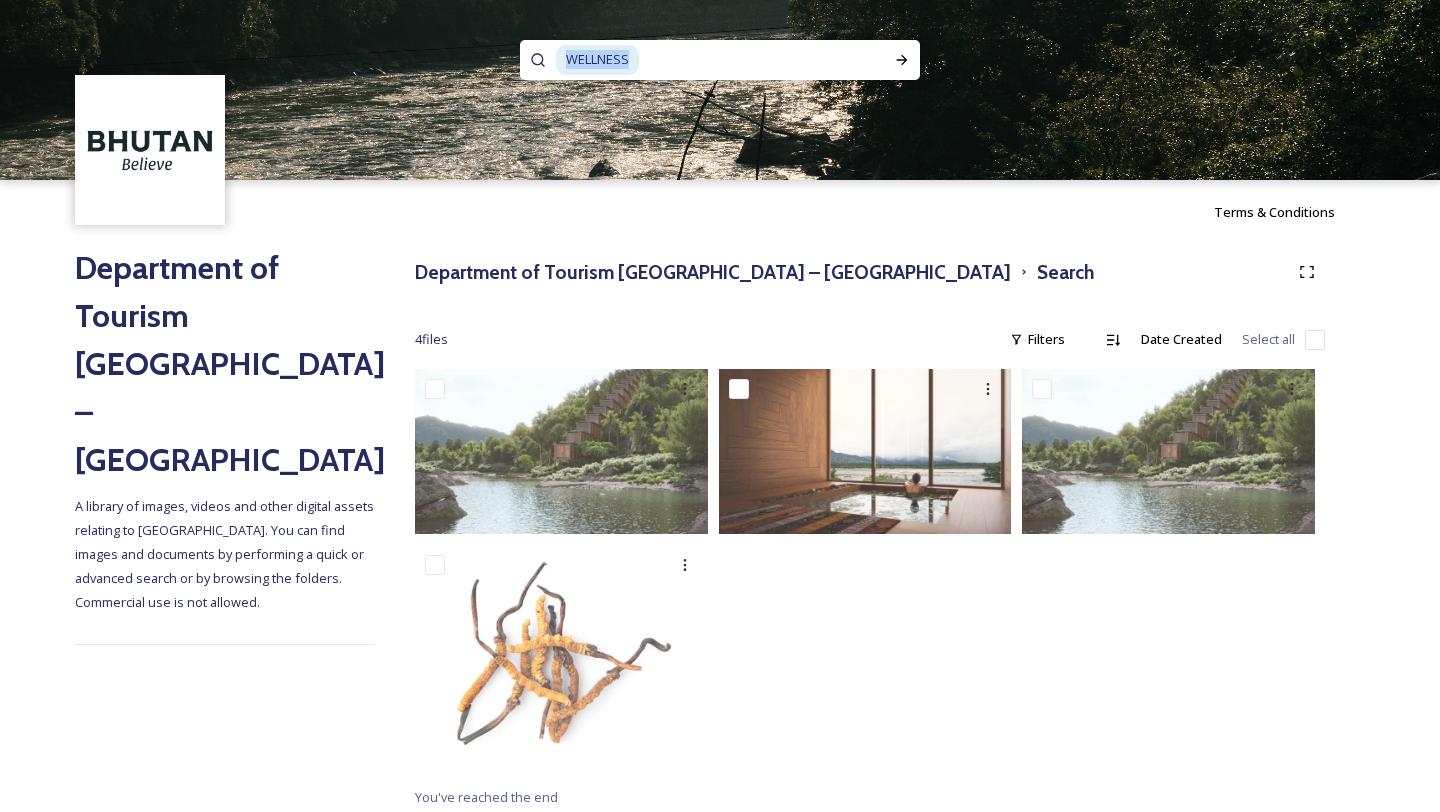 click on "WELLNESS" at bounding box center [597, 59] 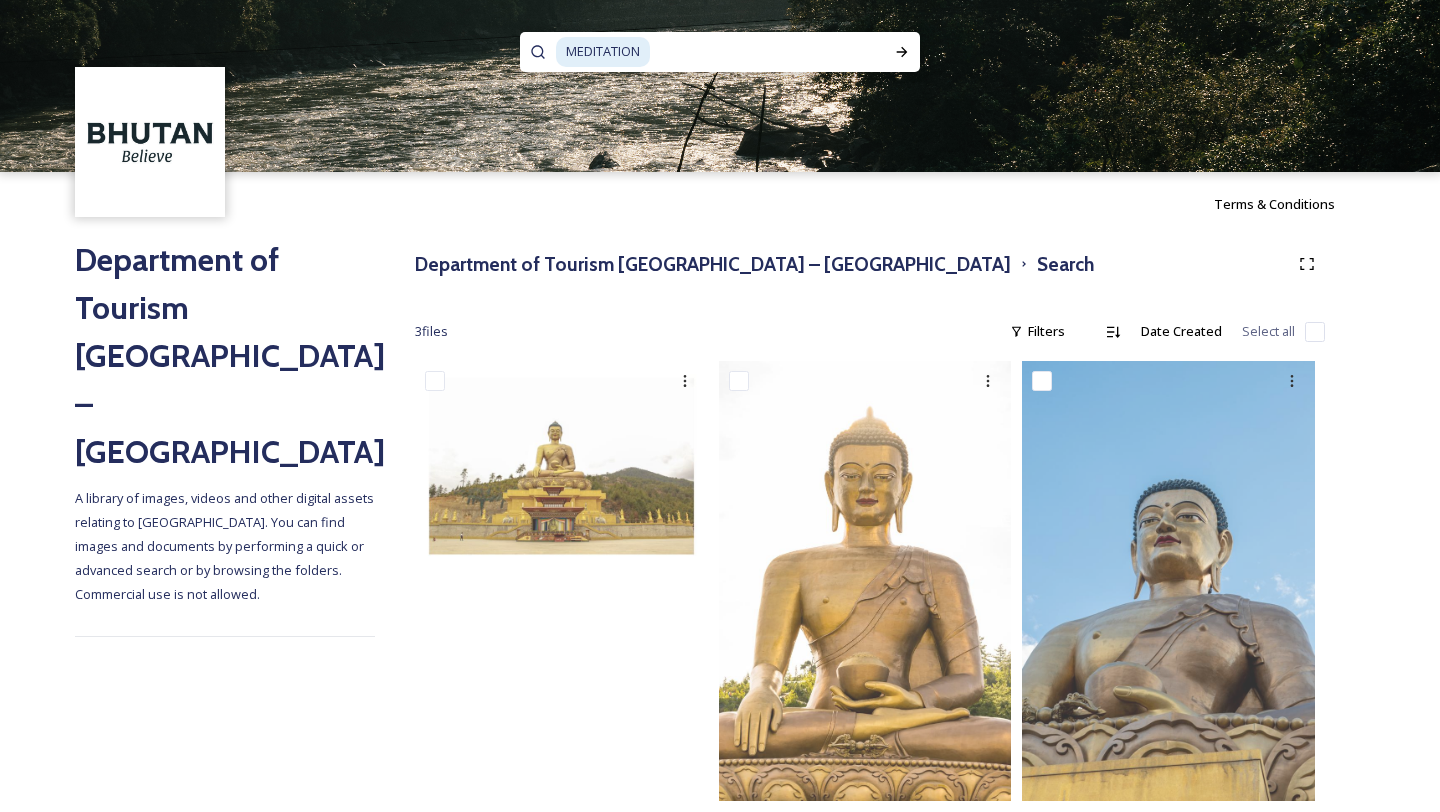 scroll, scrollTop: 41, scrollLeft: 0, axis: vertical 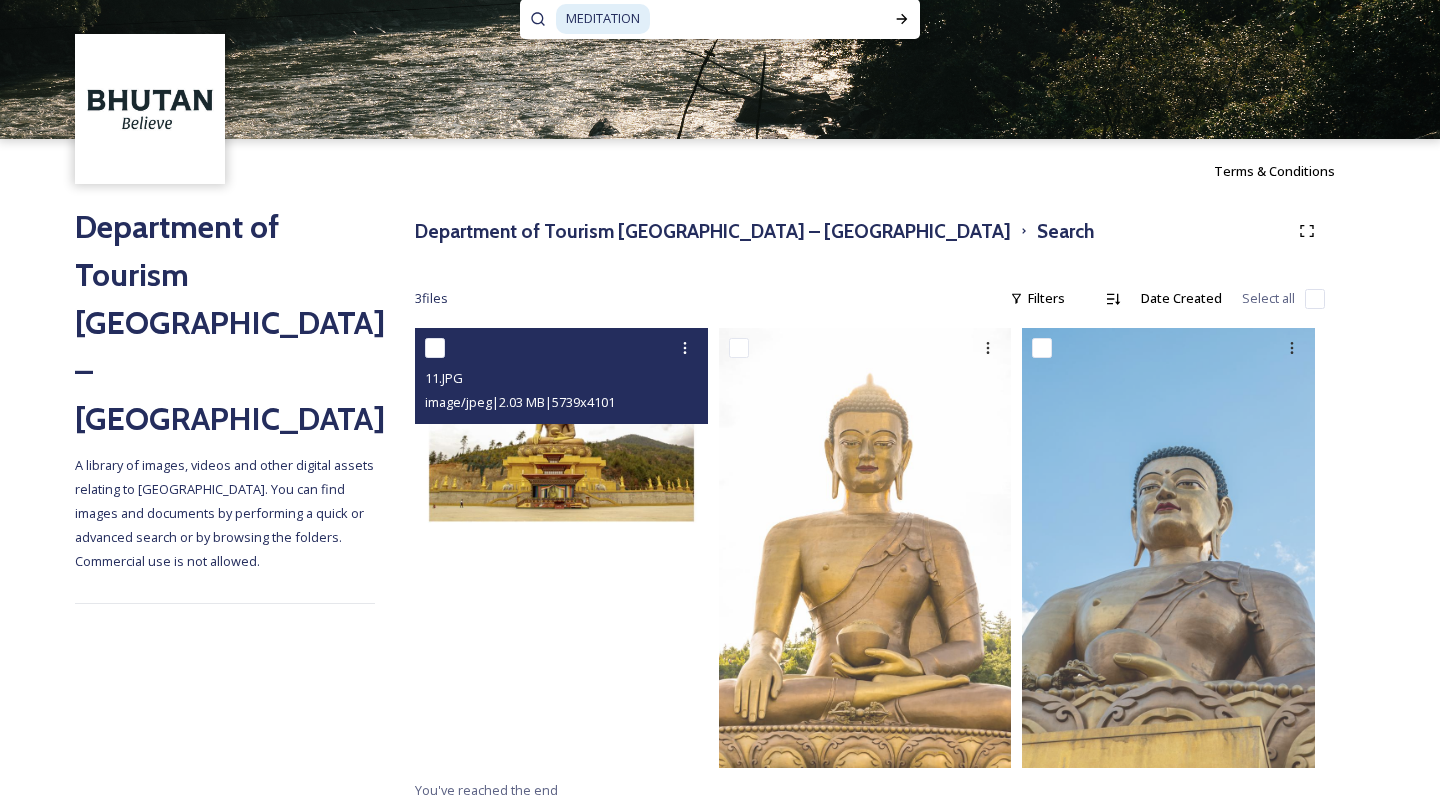 click at bounding box center (561, 432) 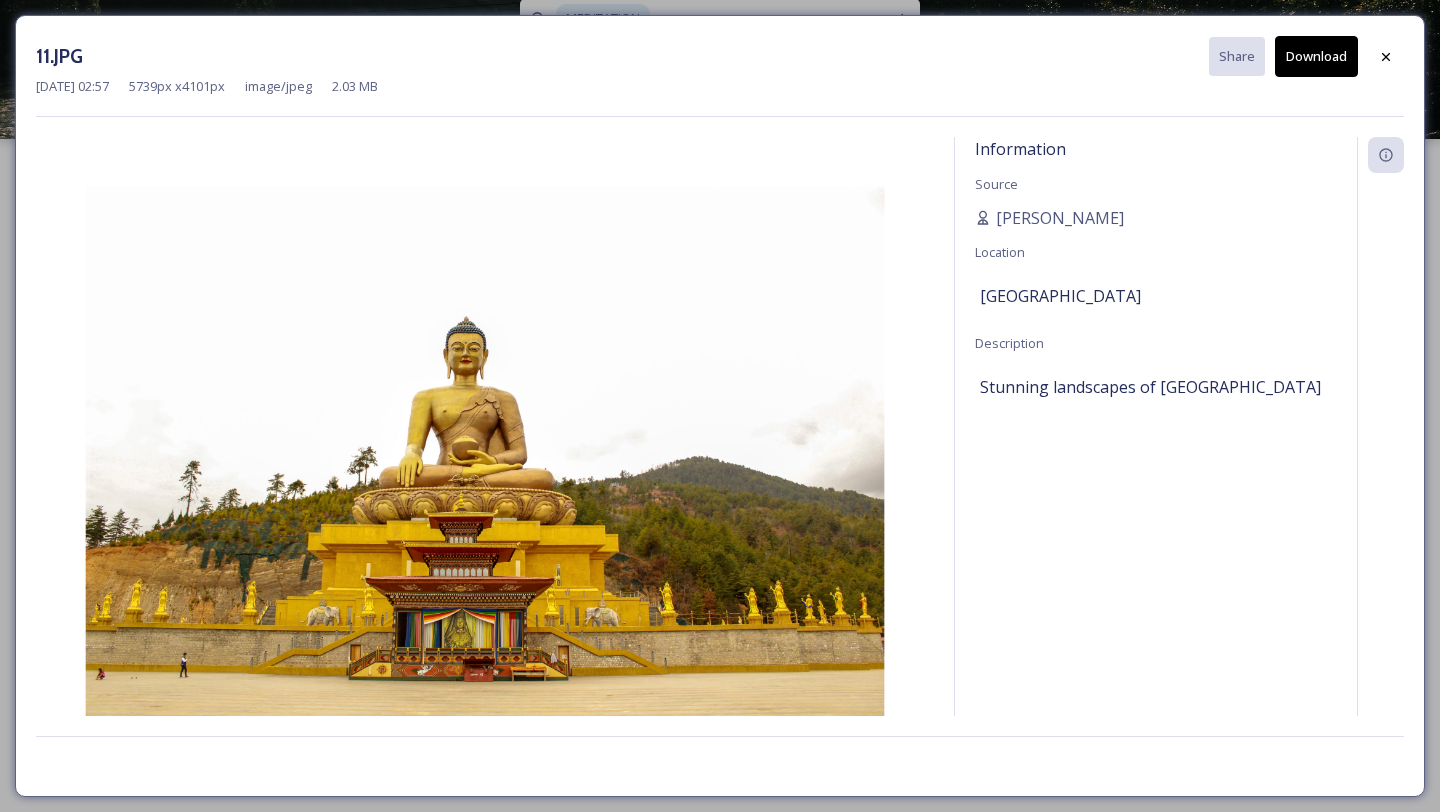 click on "Download" at bounding box center (1316, 56) 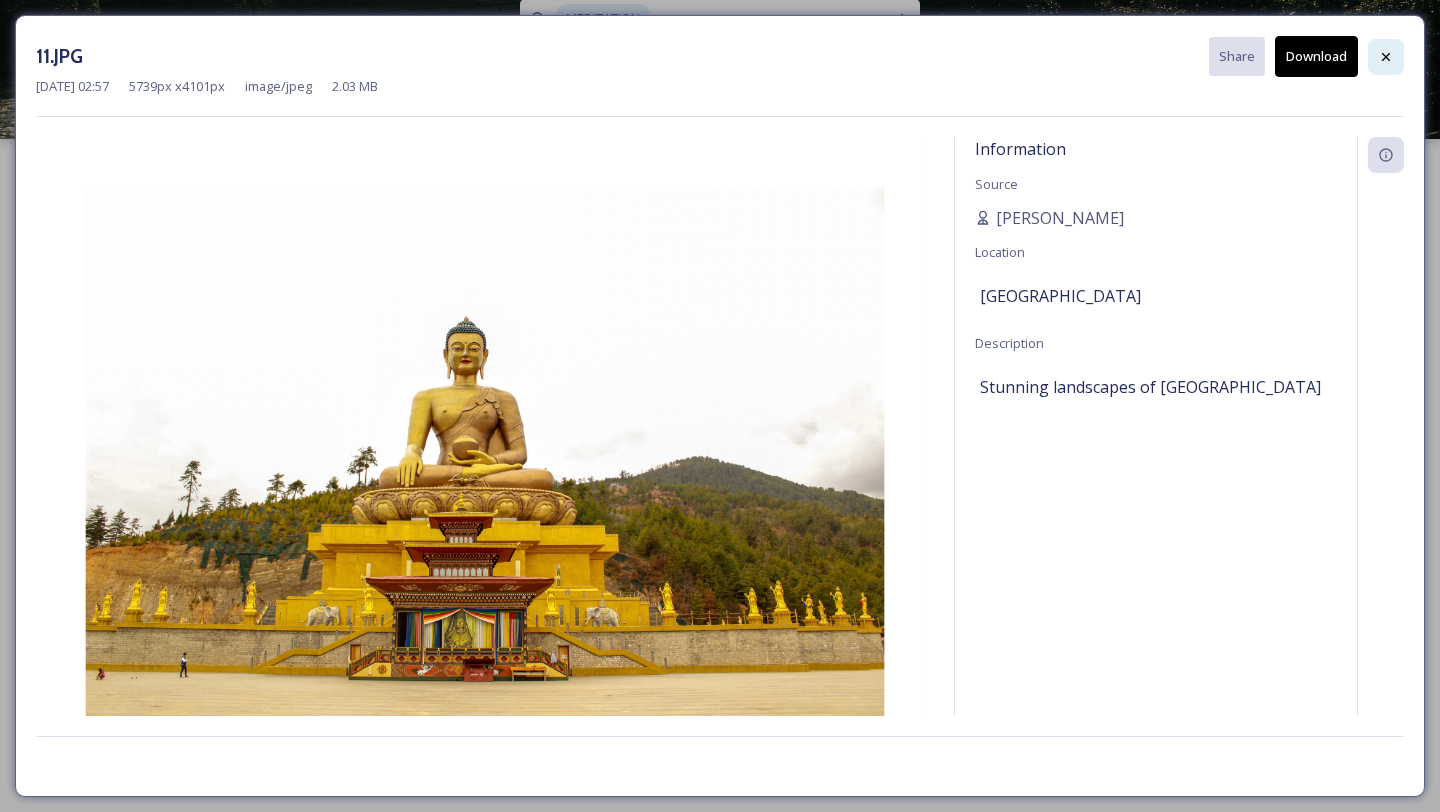 click at bounding box center (1386, 57) 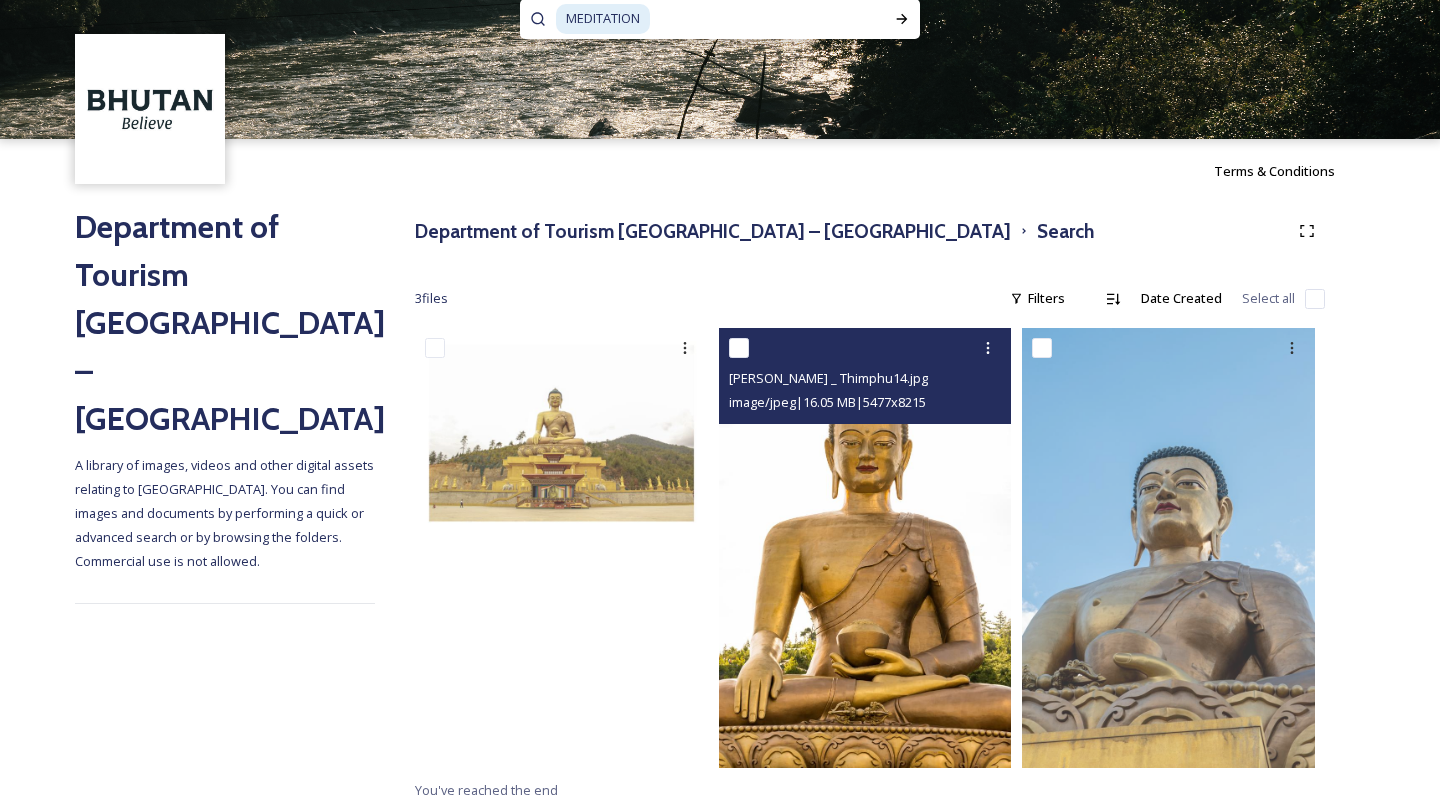 click at bounding box center [865, 548] 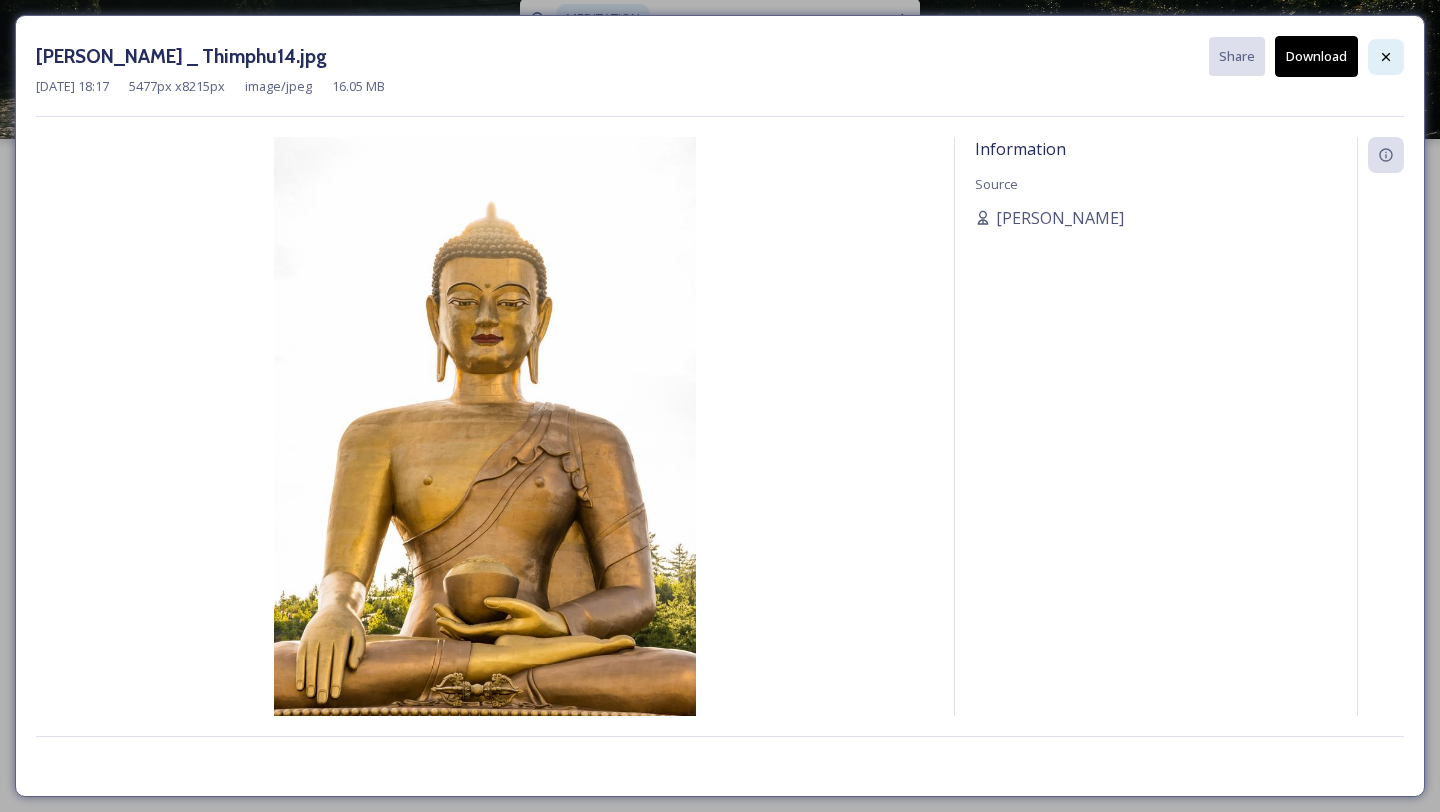 click 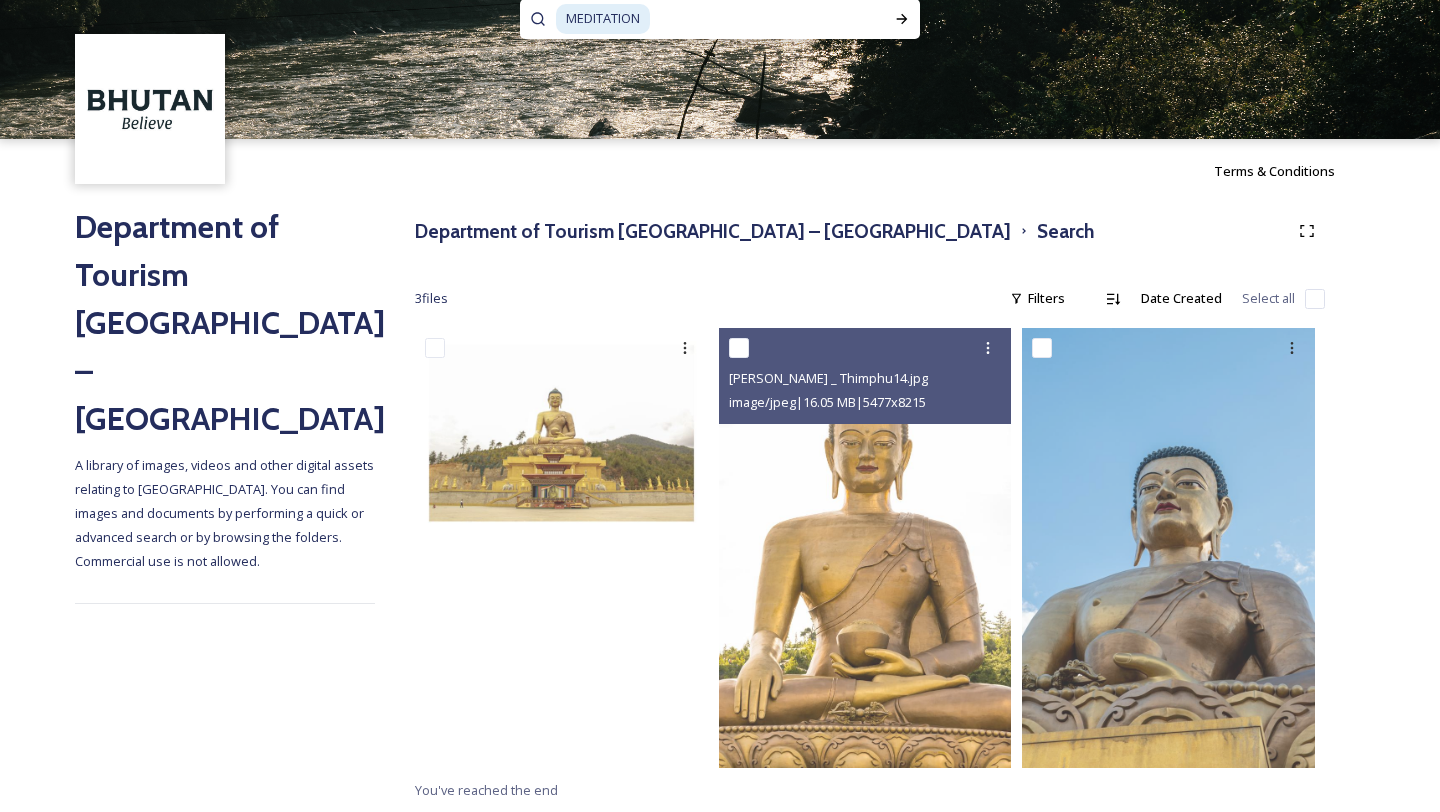 scroll, scrollTop: 0, scrollLeft: 0, axis: both 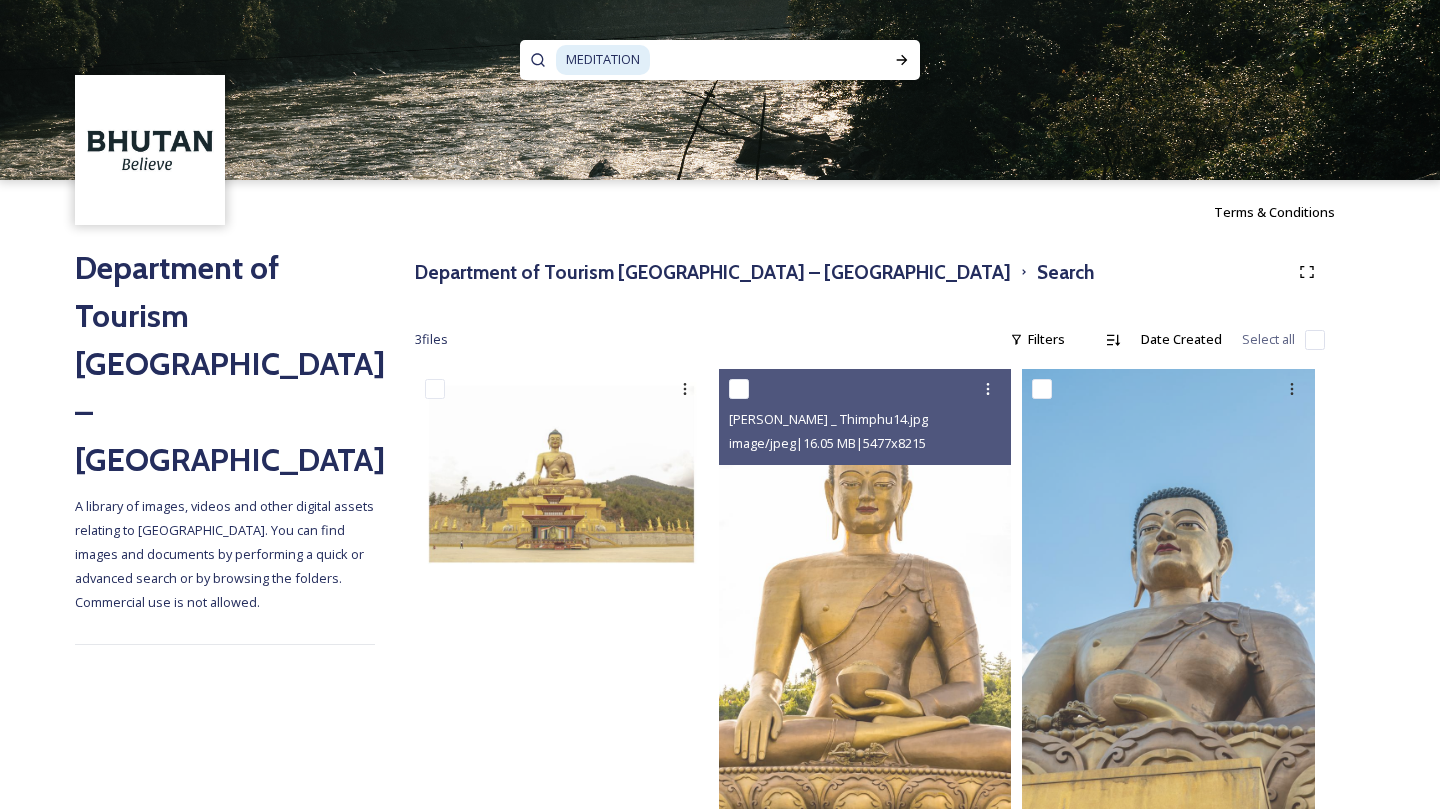 click on "MEDITATION" at bounding box center (603, 59) 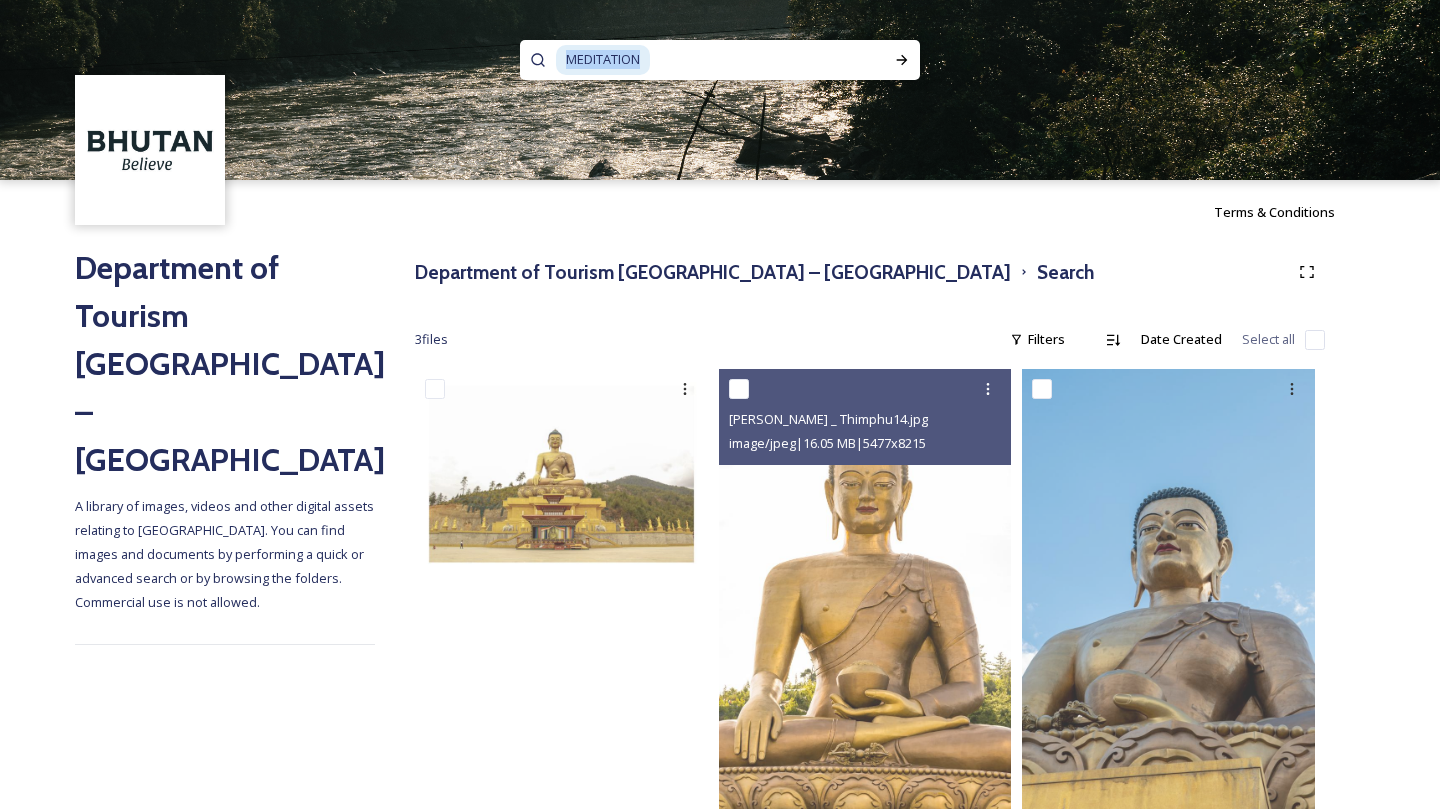click on "MEDITATION" at bounding box center (603, 59) 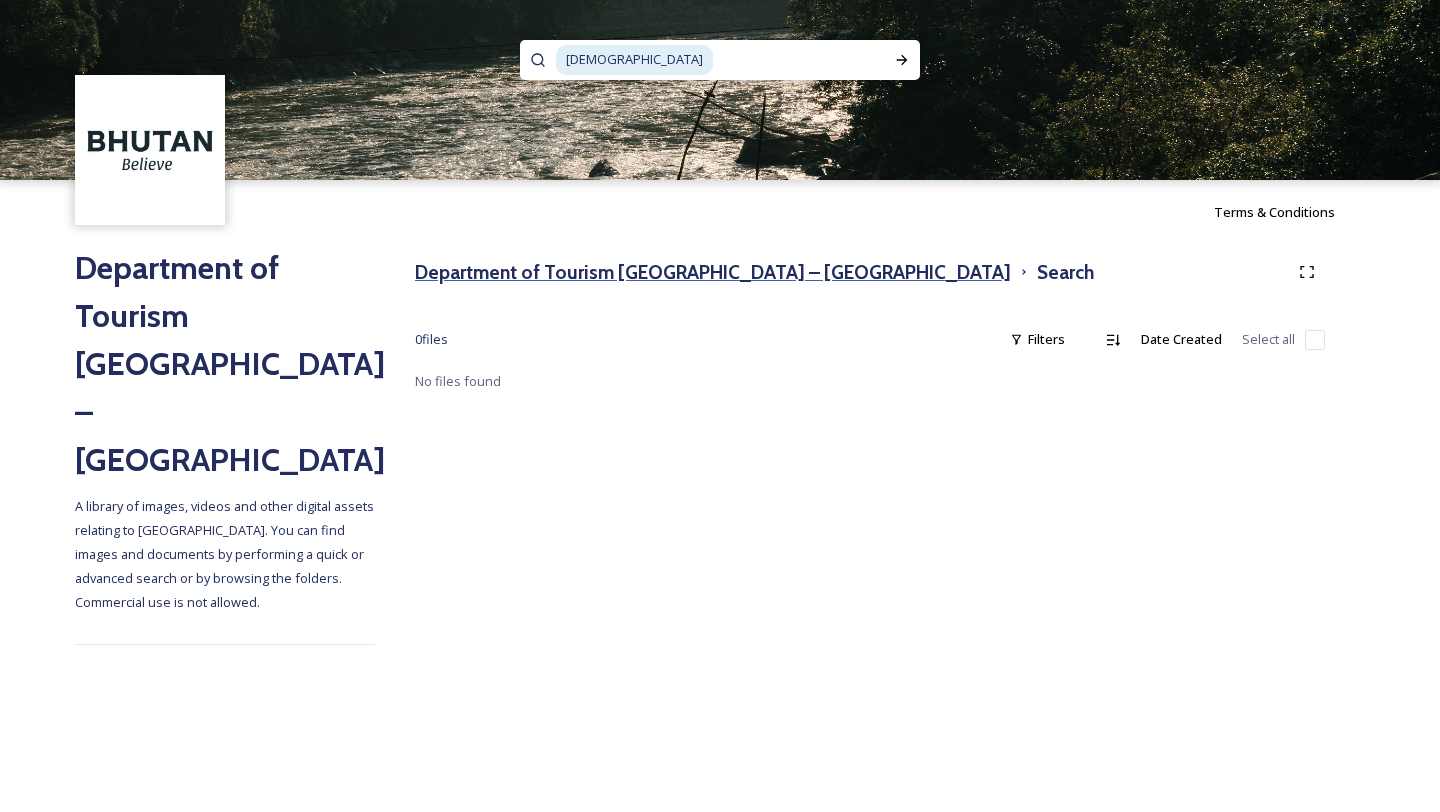 click on "Department of Tourism [GEOGRAPHIC_DATA] – [GEOGRAPHIC_DATA]" at bounding box center [713, 272] 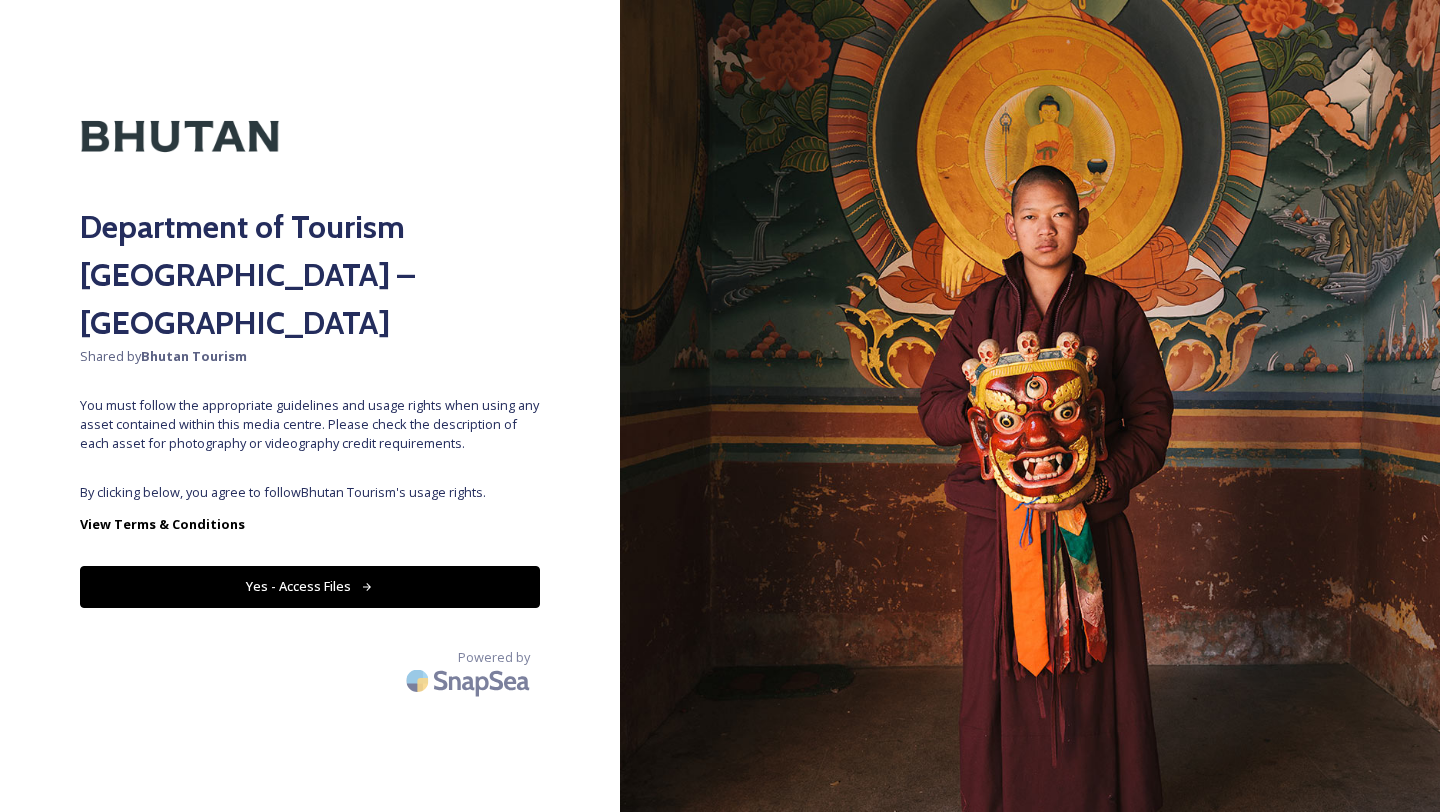 click on "Yes - Access Files" at bounding box center (310, 586) 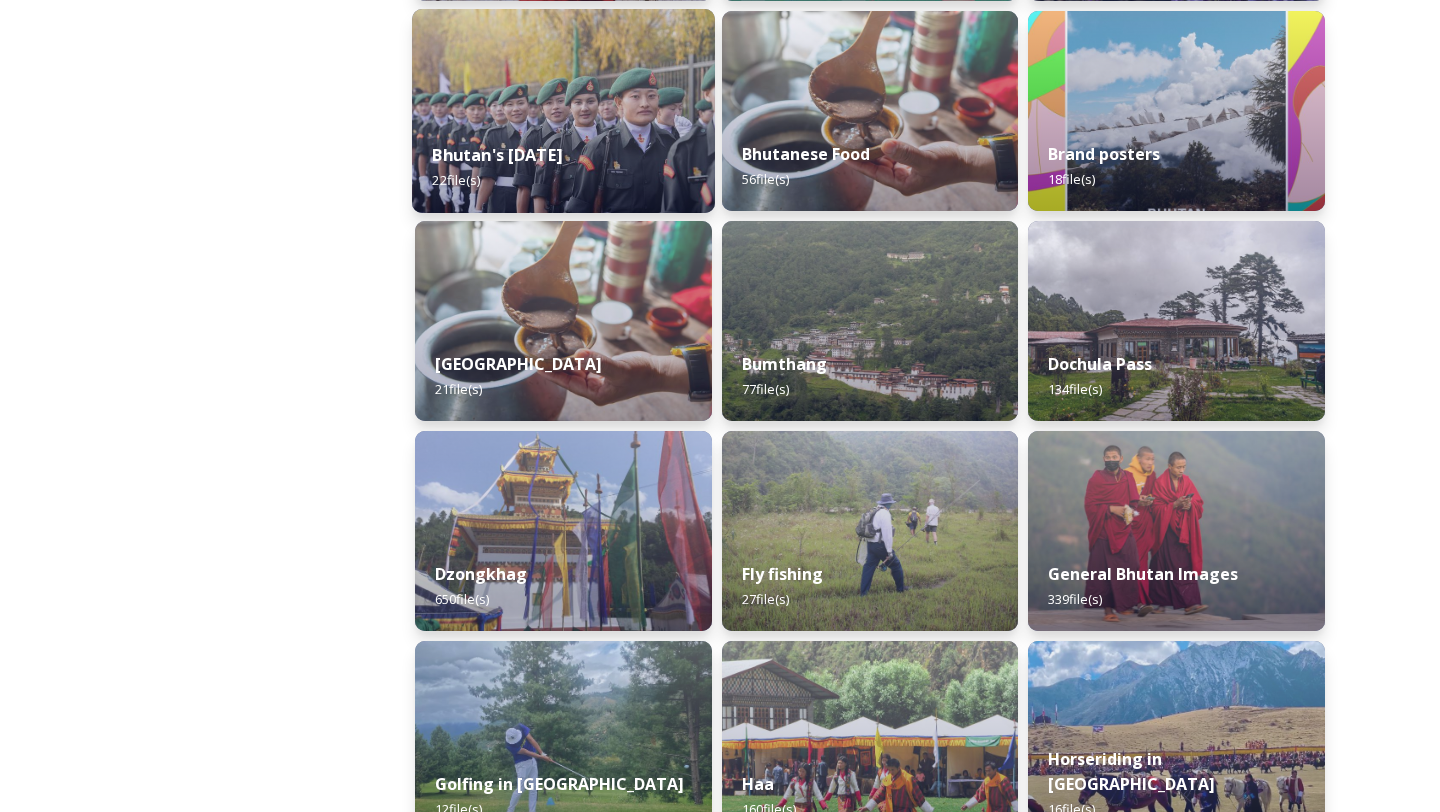 scroll, scrollTop: 520, scrollLeft: 0, axis: vertical 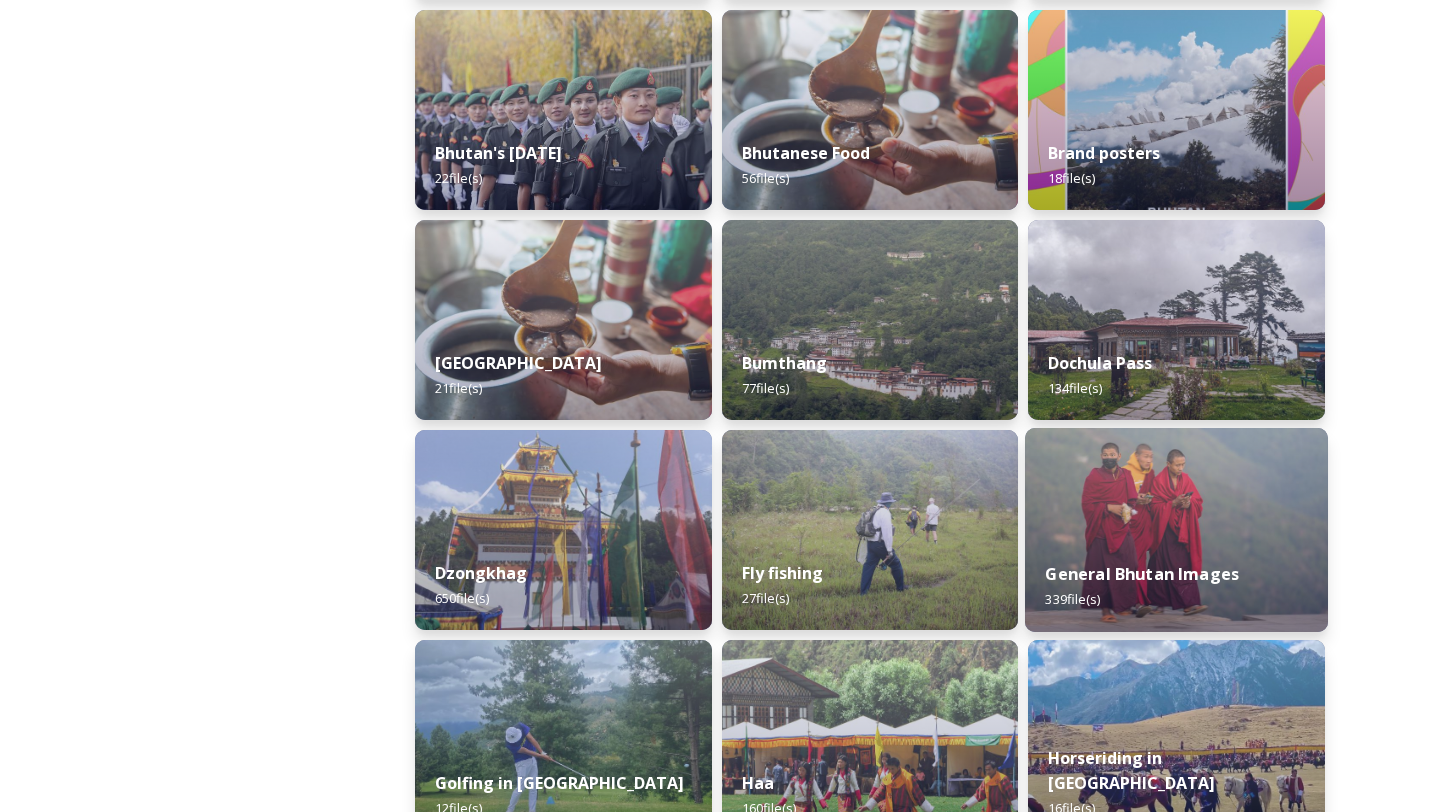 click on "General Bhutan Images 339  file(s)" at bounding box center [1176, 586] 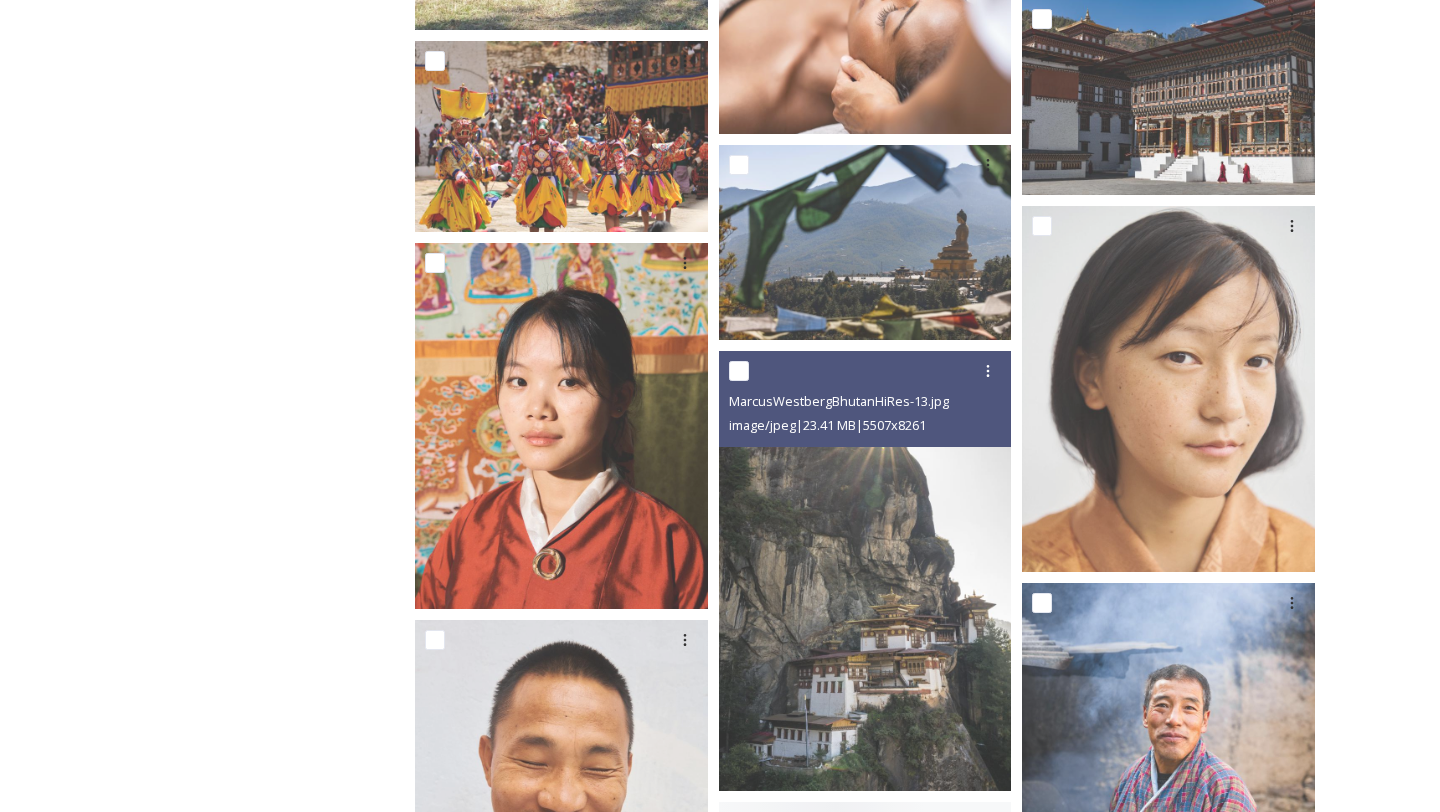 scroll, scrollTop: 3091, scrollLeft: 0, axis: vertical 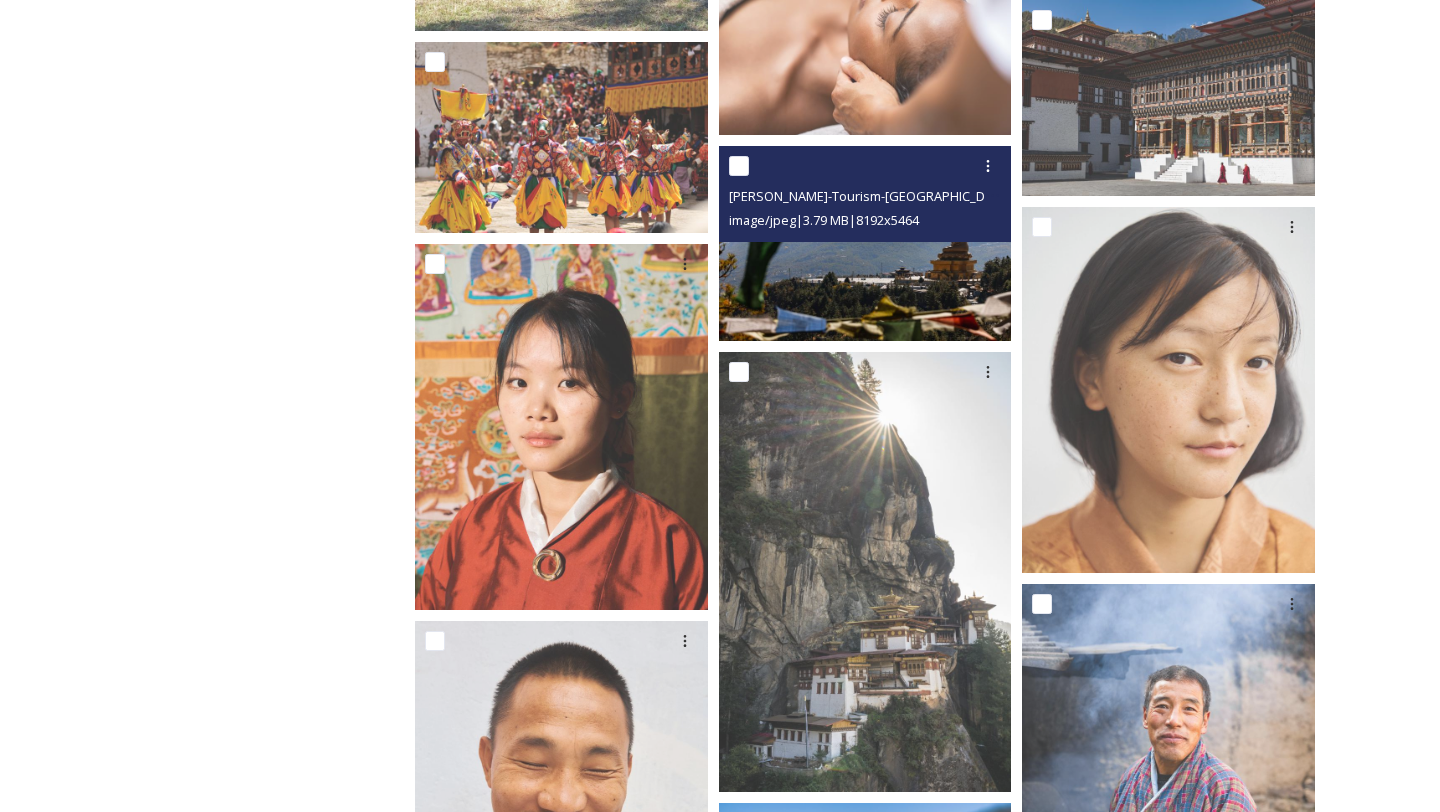 click at bounding box center [865, 243] 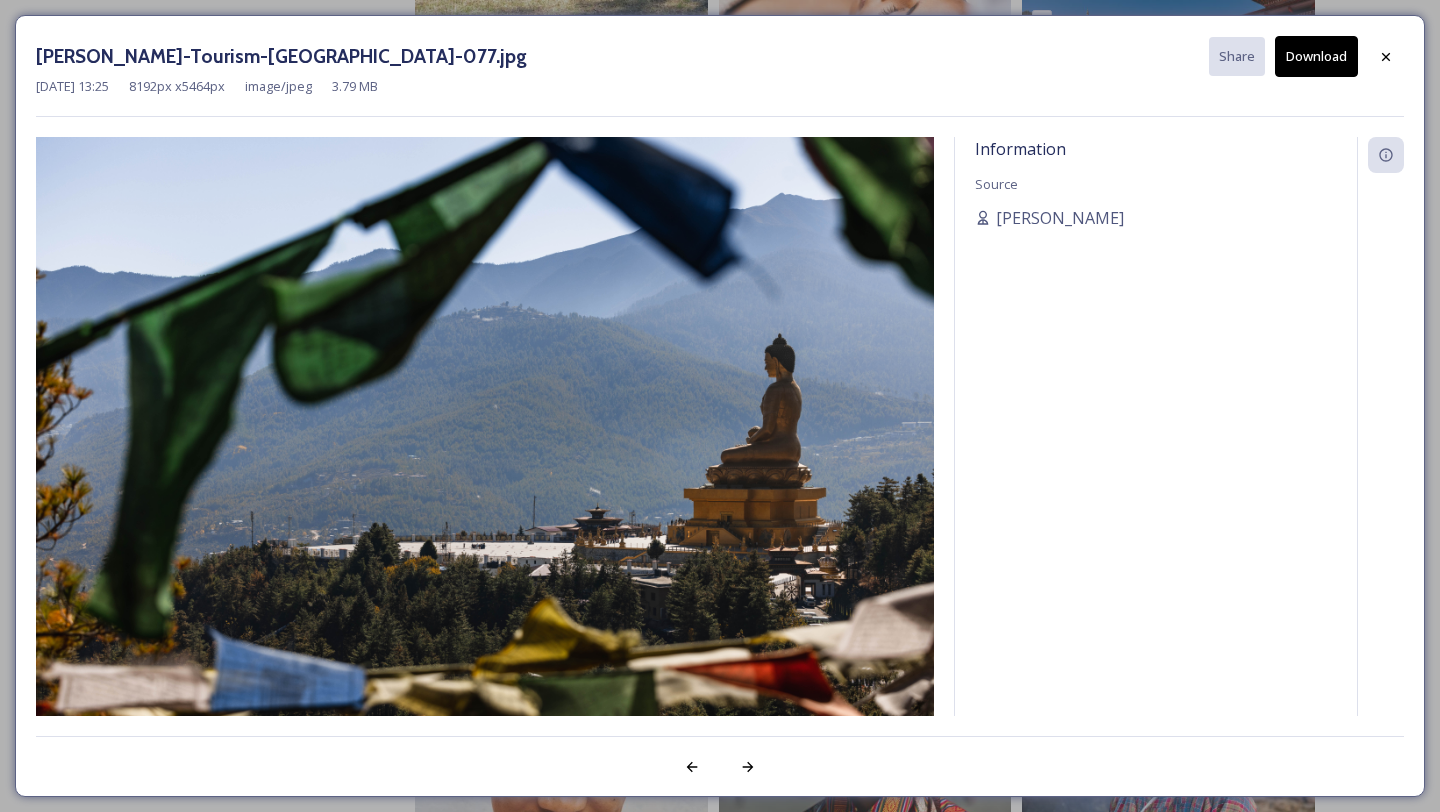 click on "Download" at bounding box center (1316, 56) 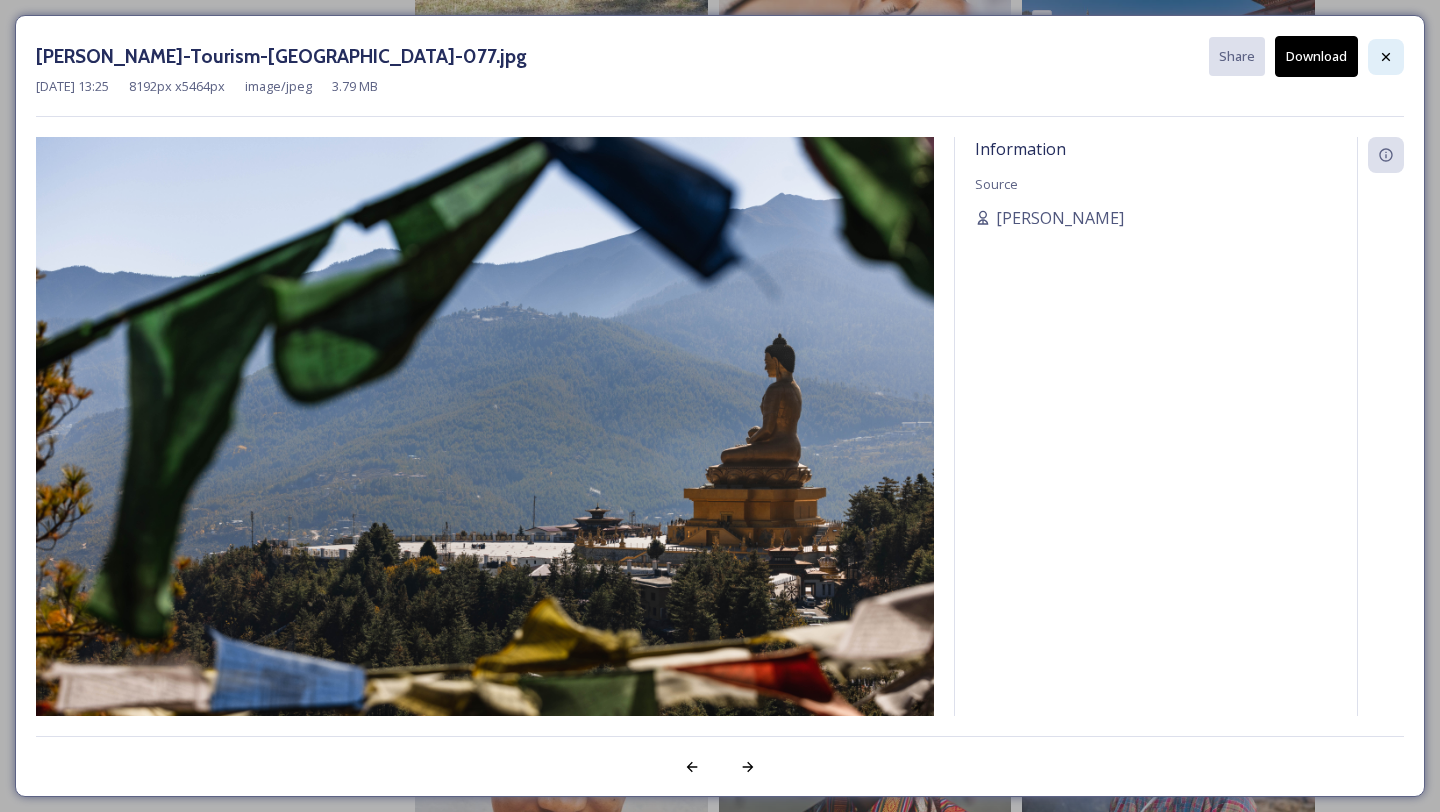 click 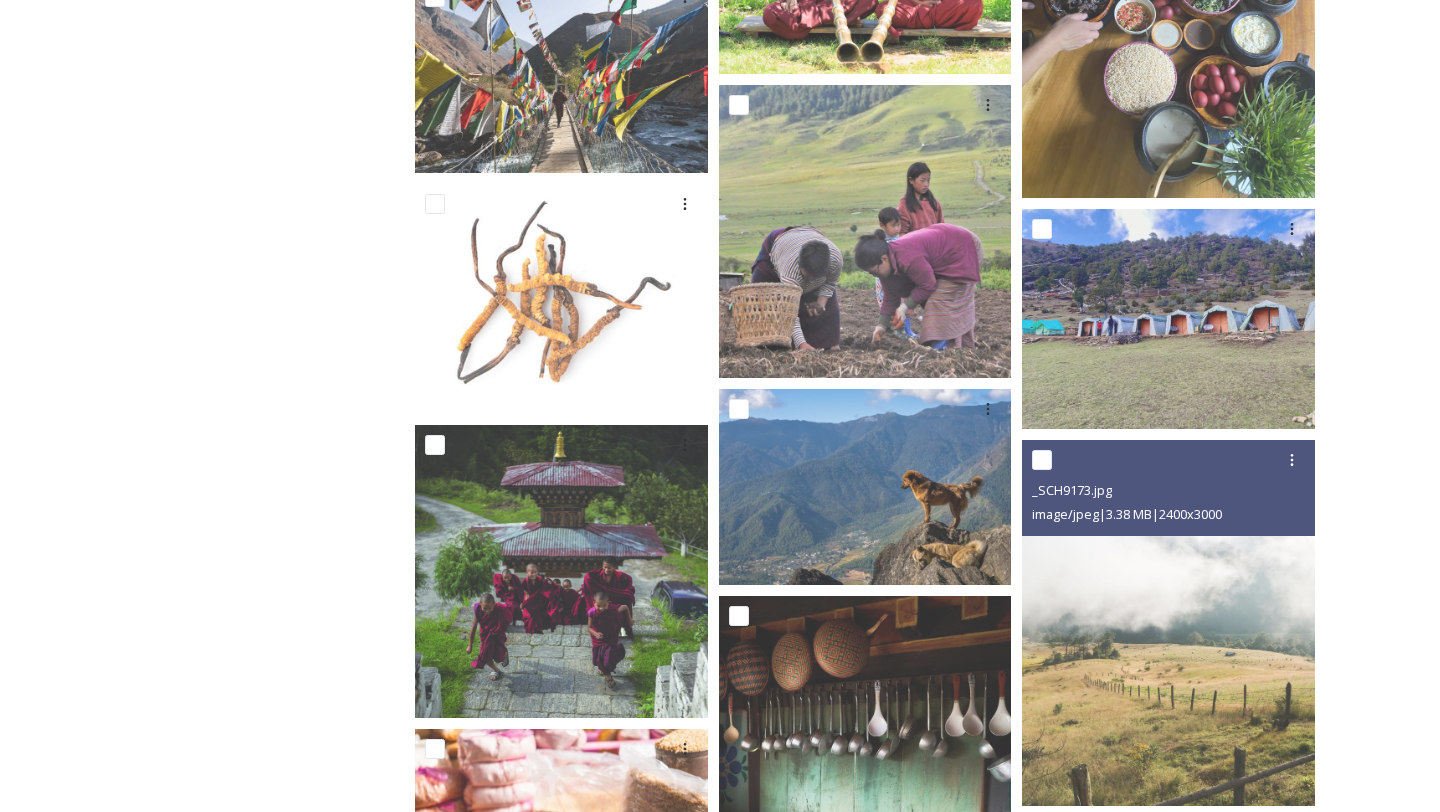 scroll, scrollTop: 11900, scrollLeft: 0, axis: vertical 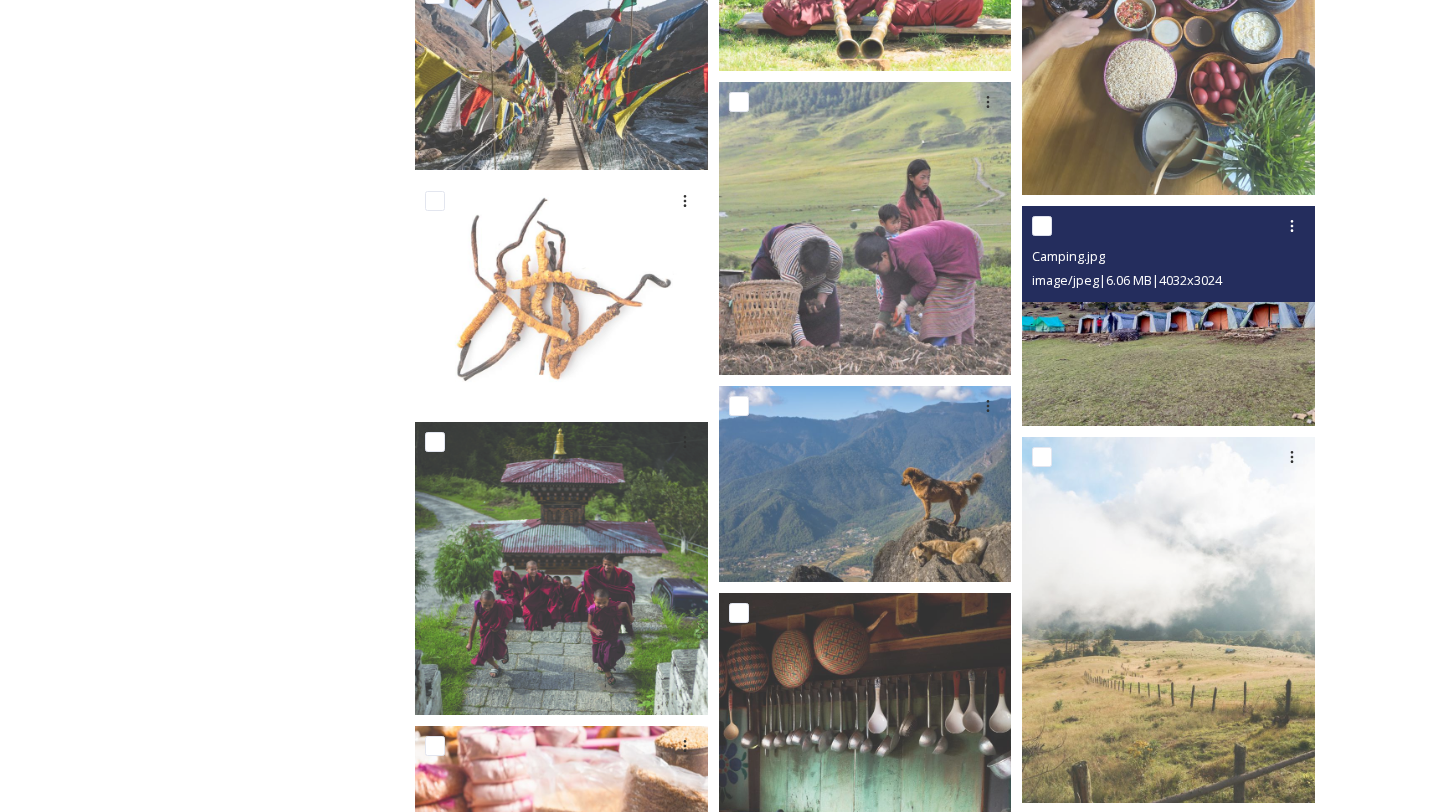 click at bounding box center (1168, 316) 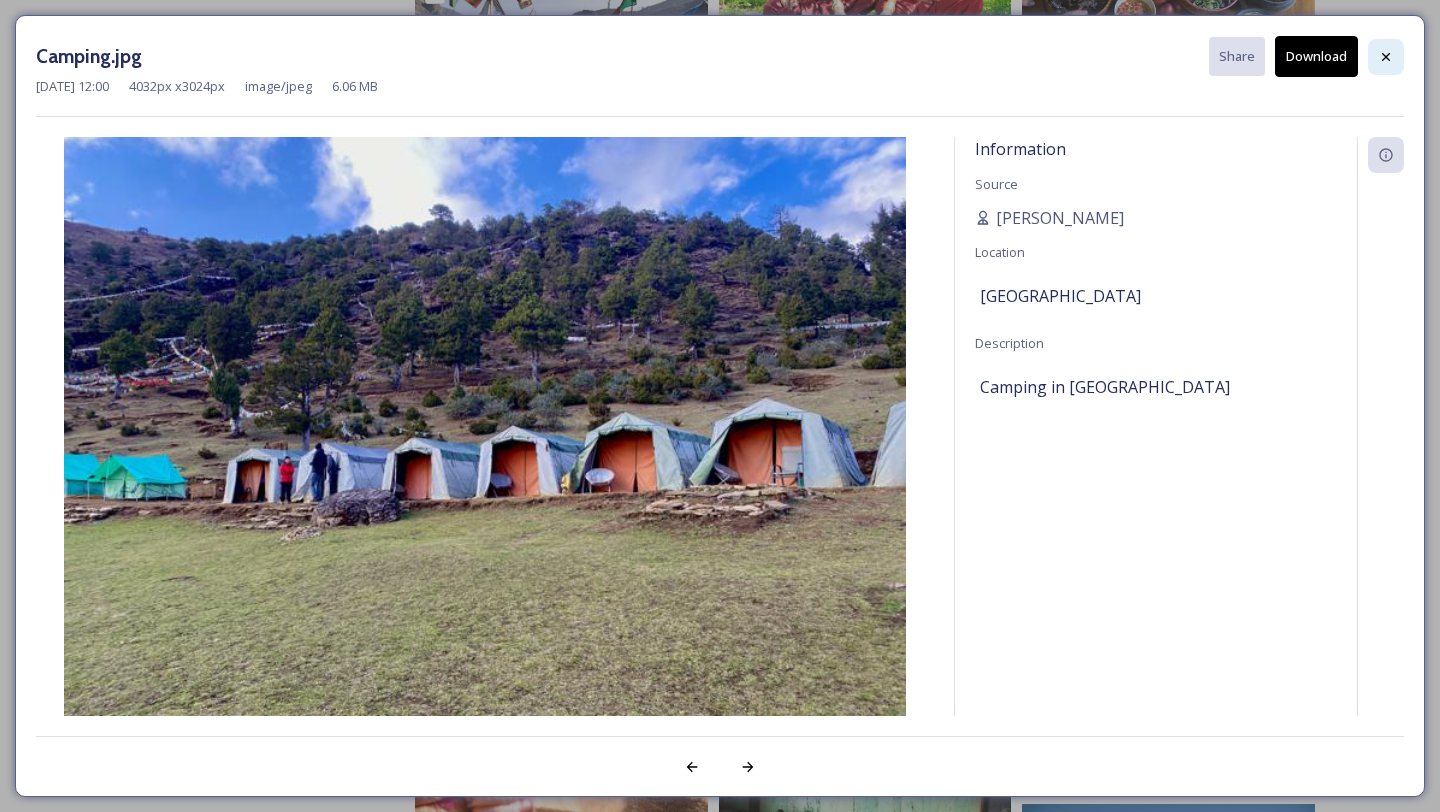 click at bounding box center [1386, 57] 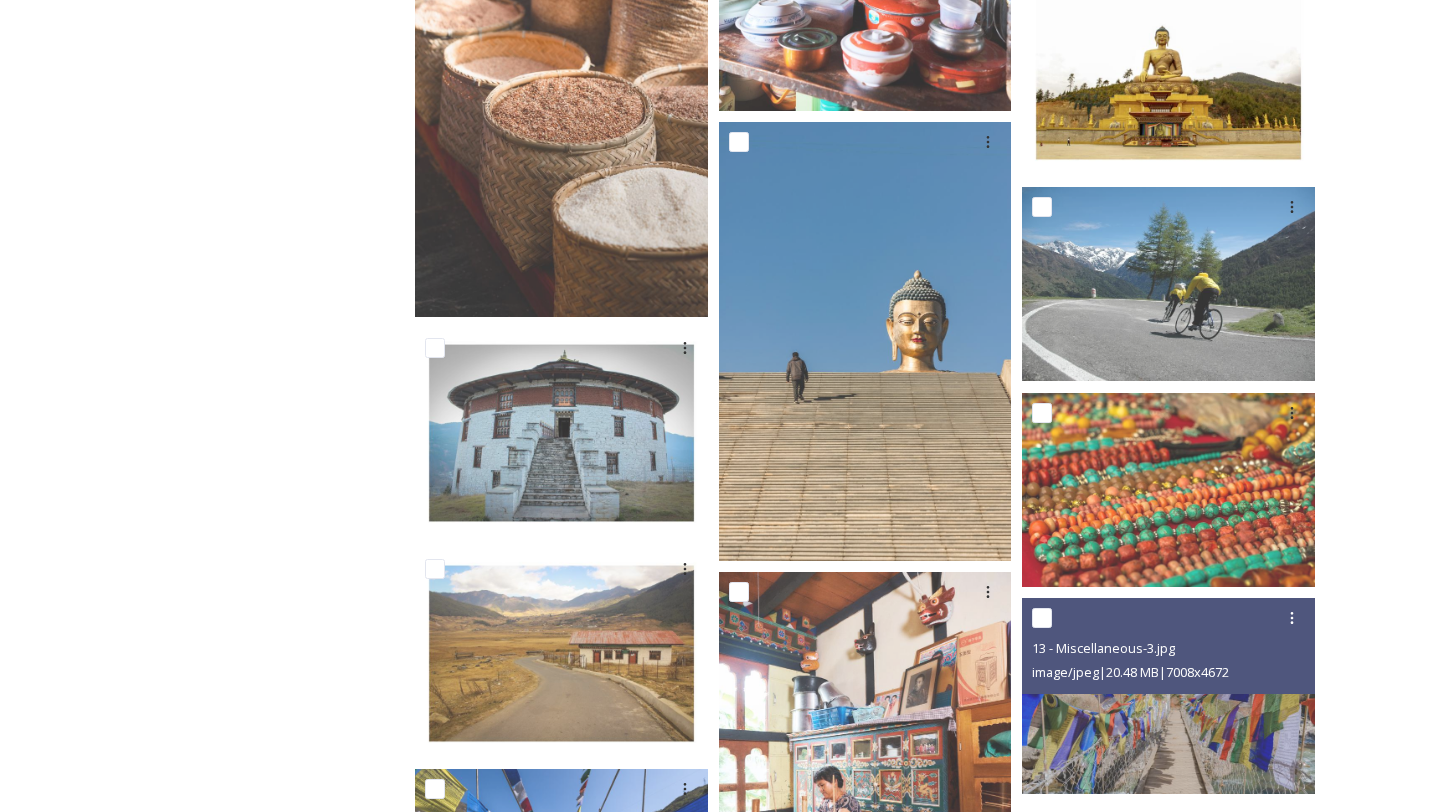 scroll, scrollTop: 12771, scrollLeft: 0, axis: vertical 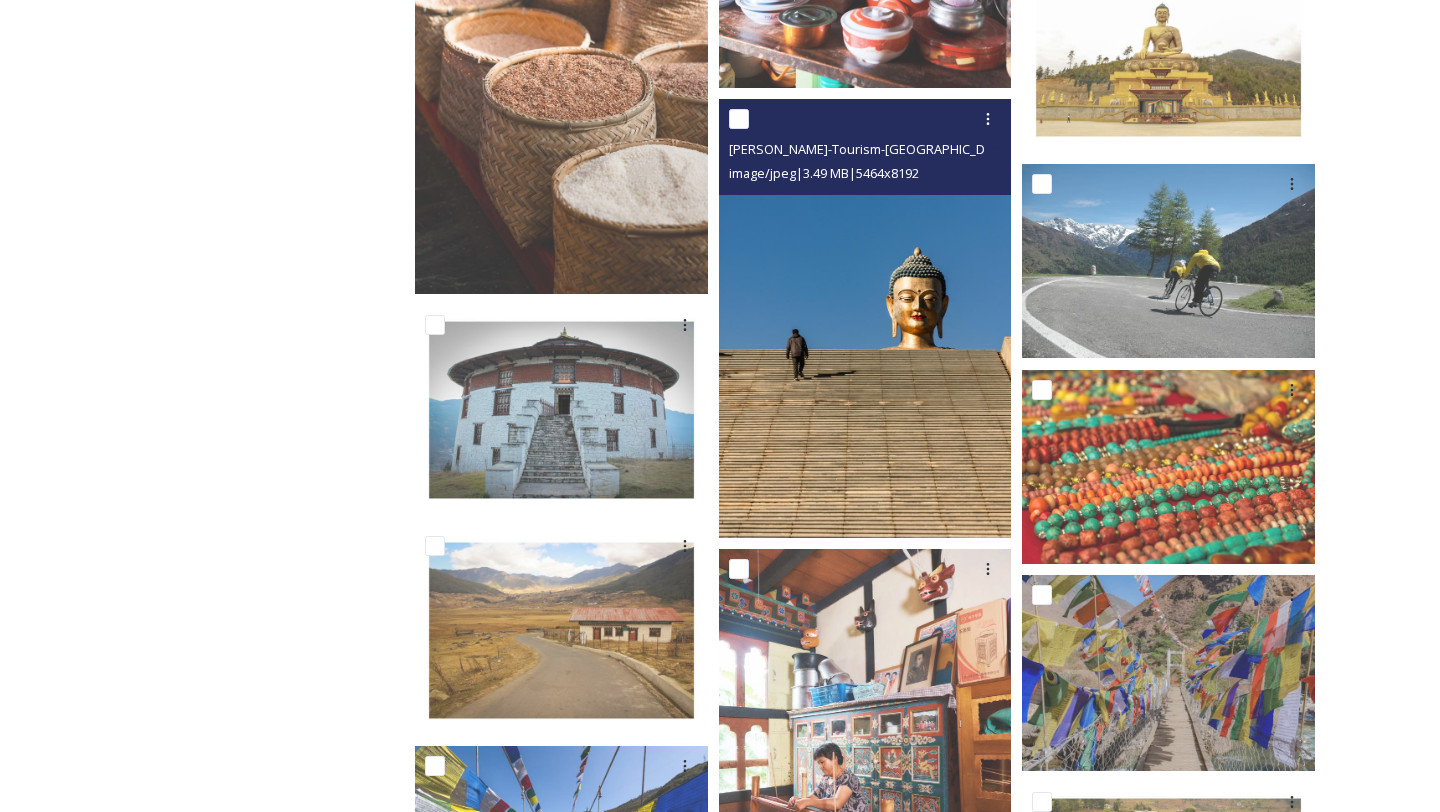 click at bounding box center [865, 318] 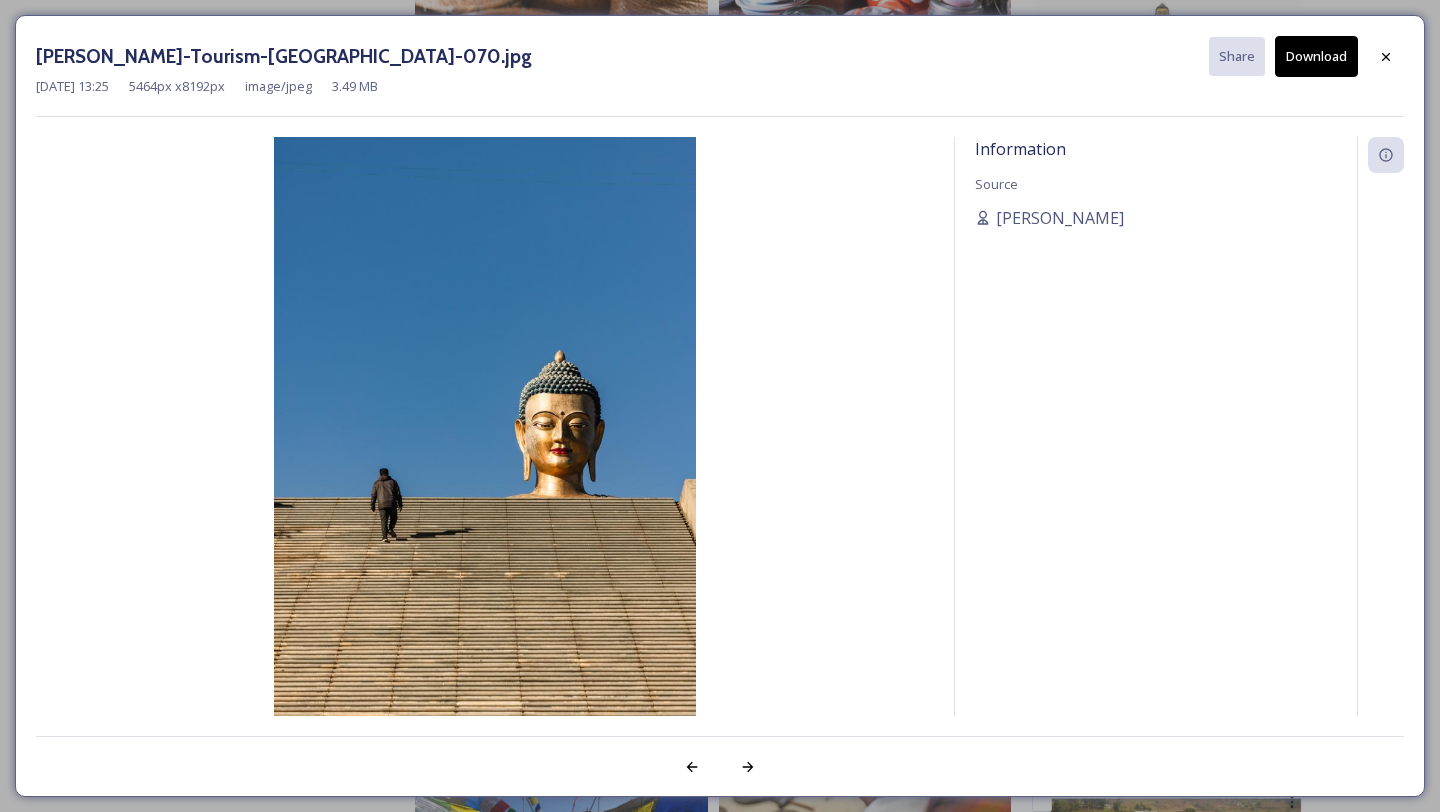 click on "Download" at bounding box center (1316, 56) 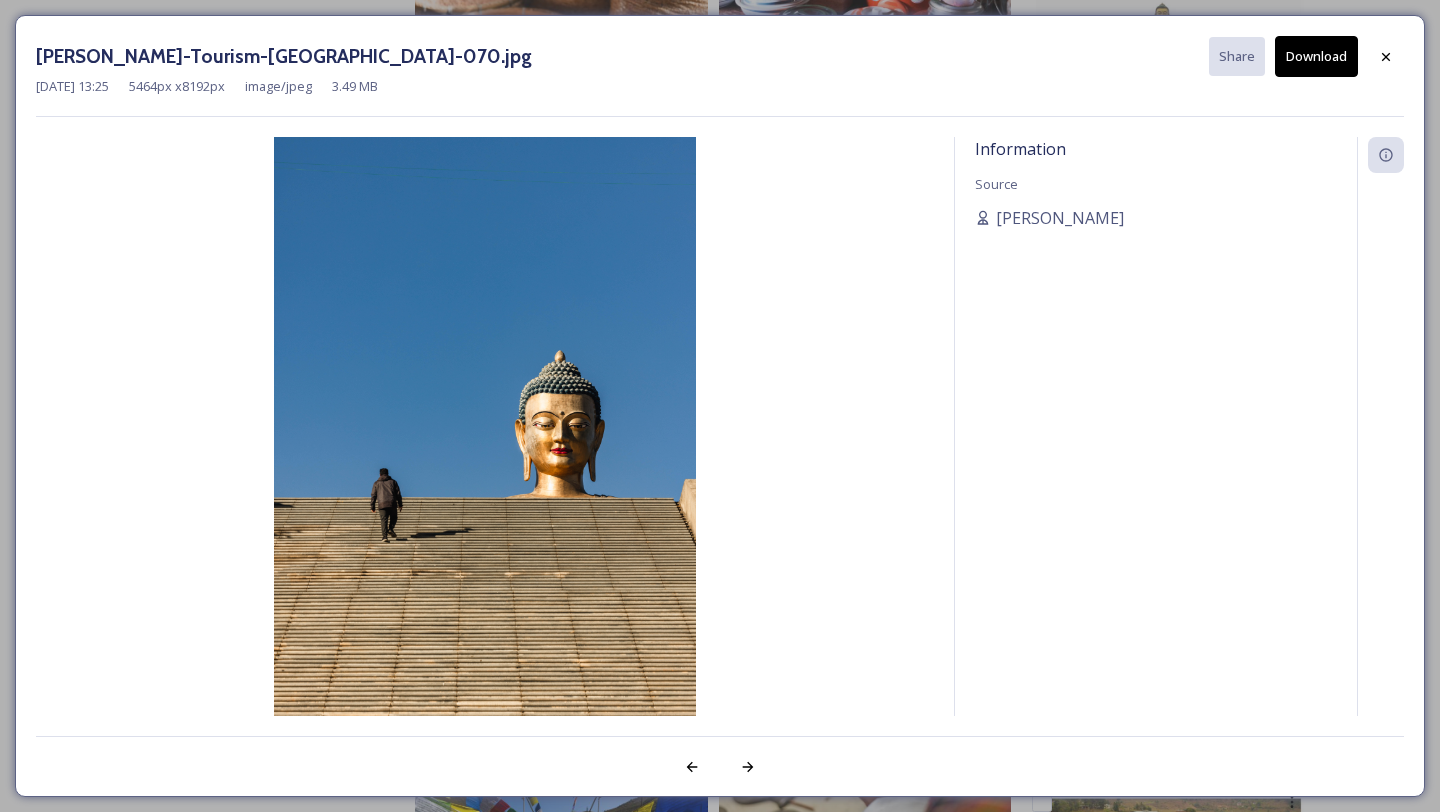 click on "Download" at bounding box center (1316, 56) 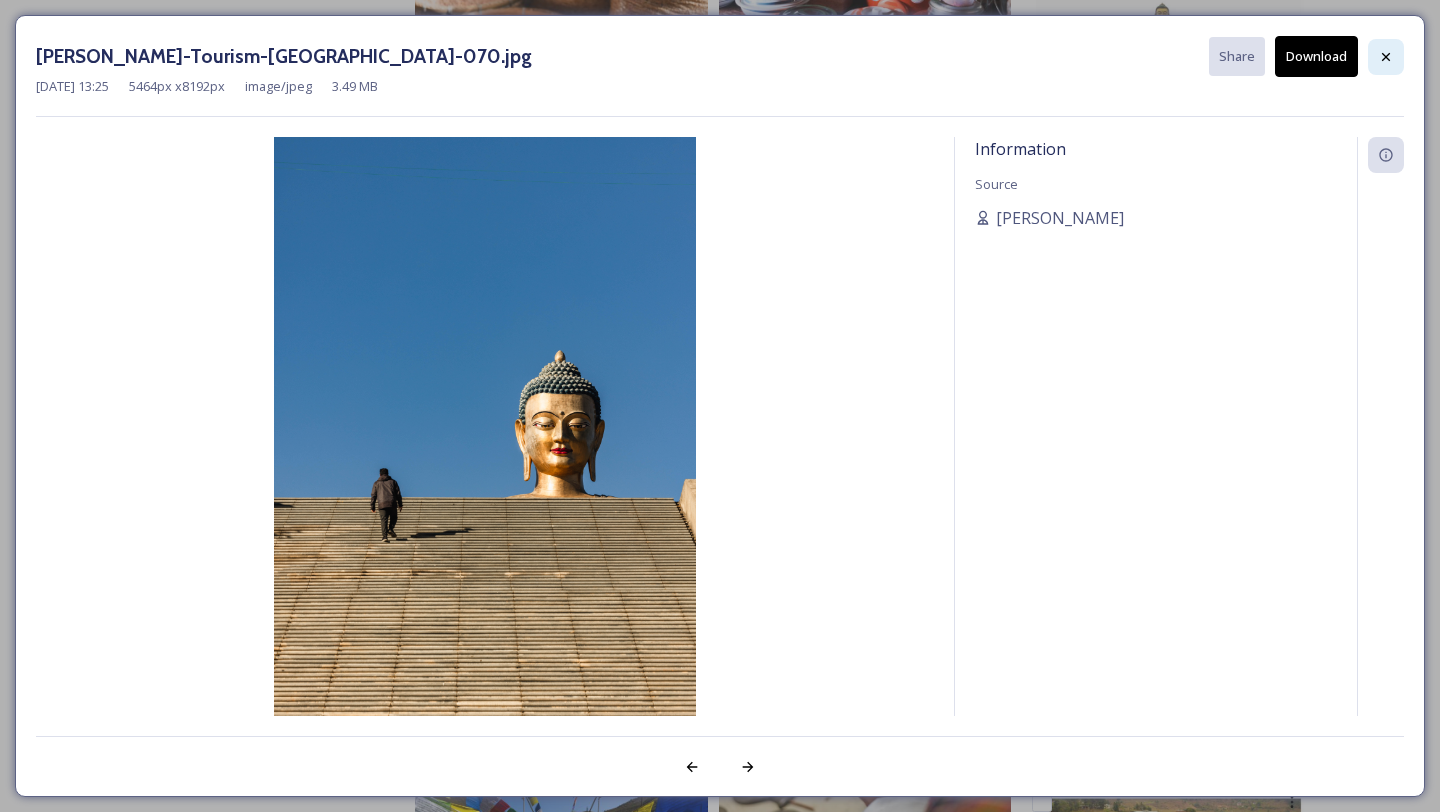 click 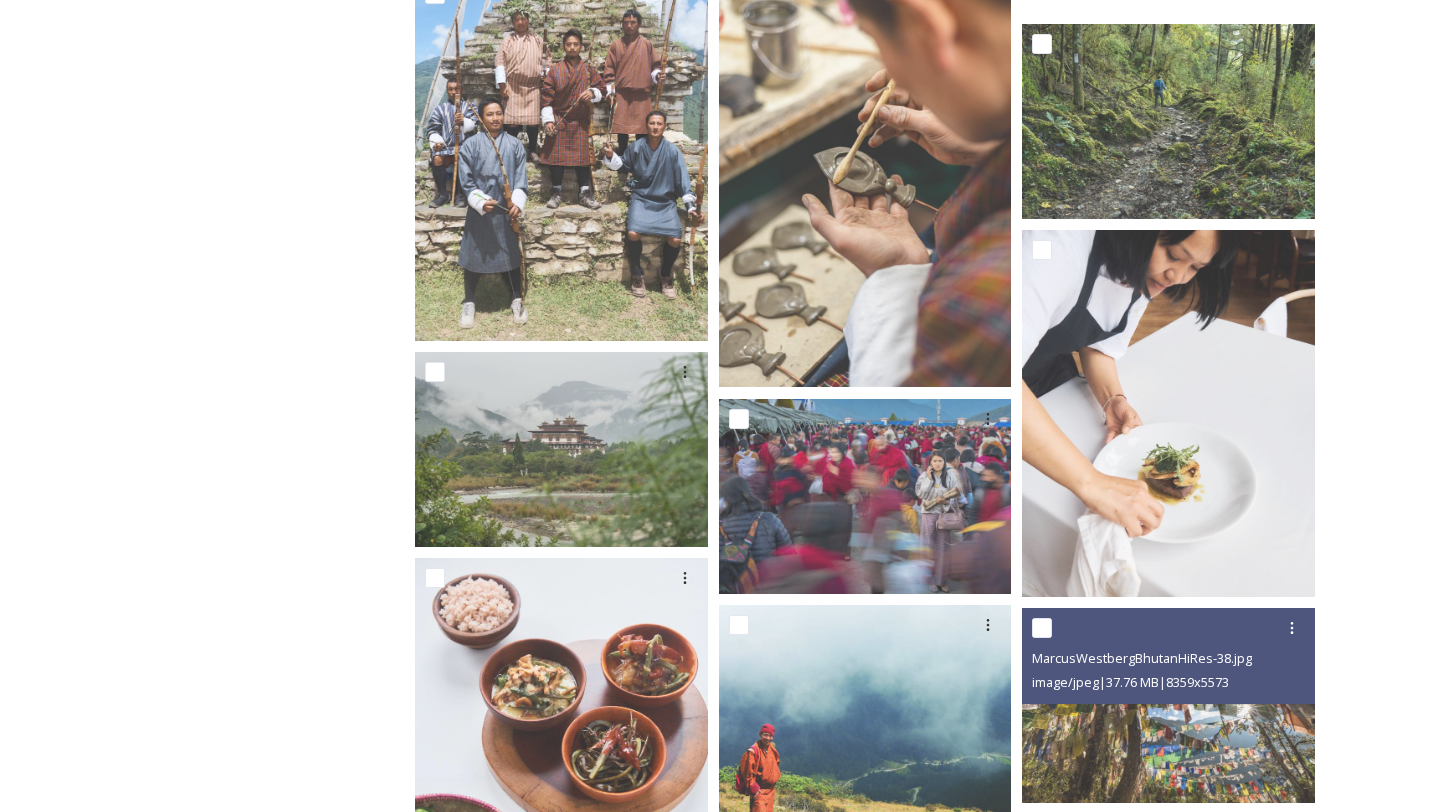 scroll, scrollTop: 13755, scrollLeft: 0, axis: vertical 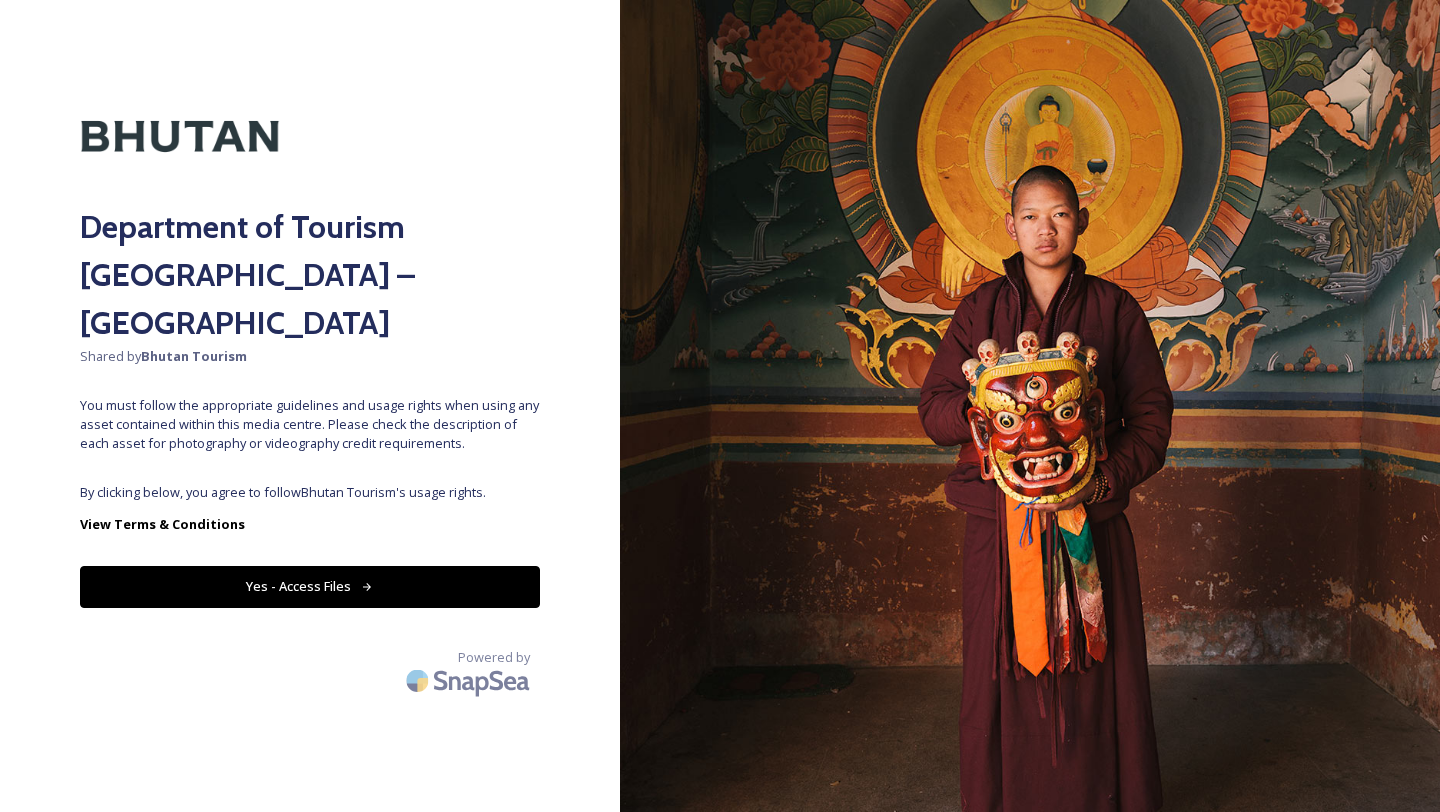 click on "Yes - Access Files" at bounding box center (310, 586) 